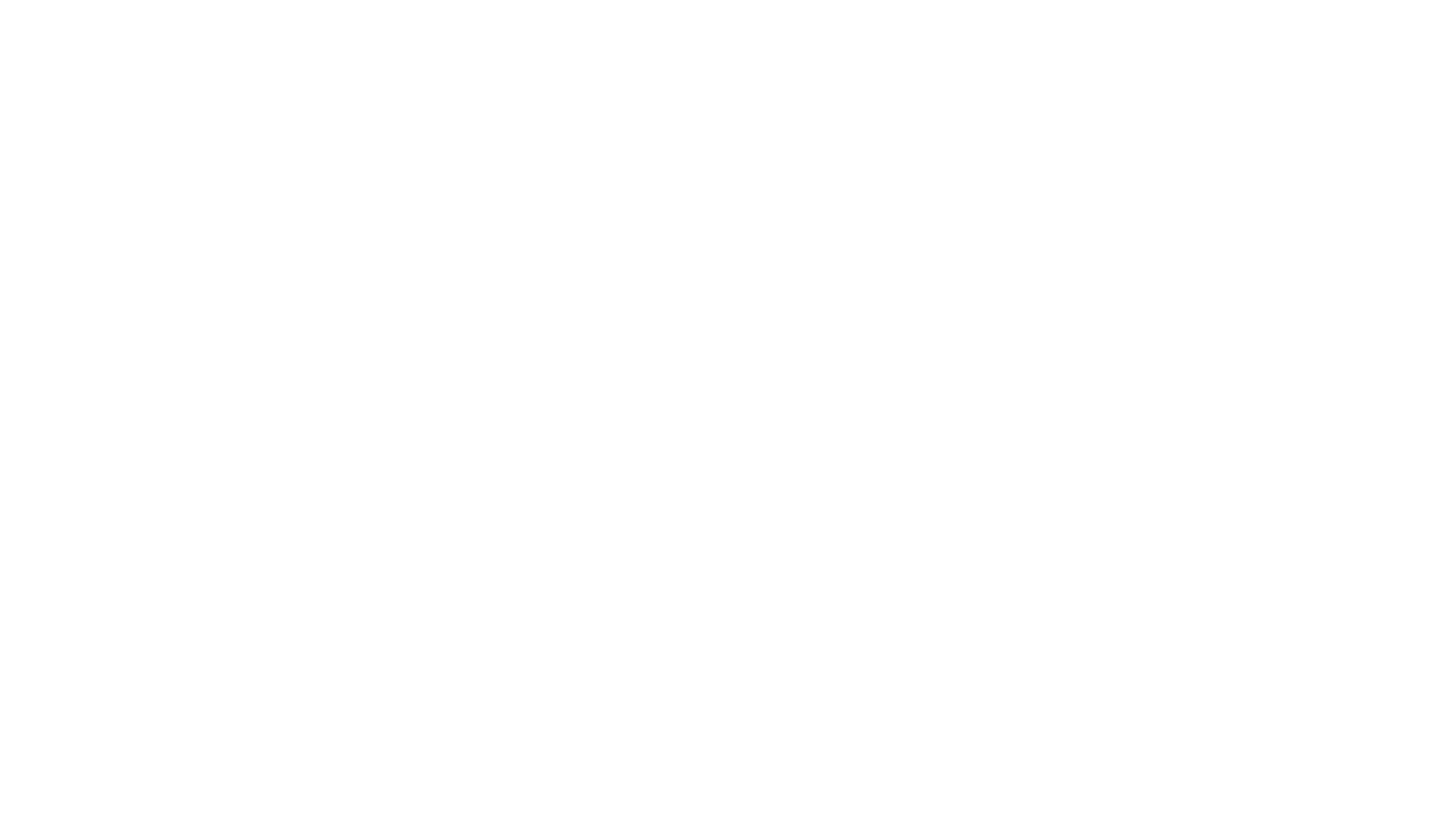 scroll, scrollTop: 0, scrollLeft: 0, axis: both 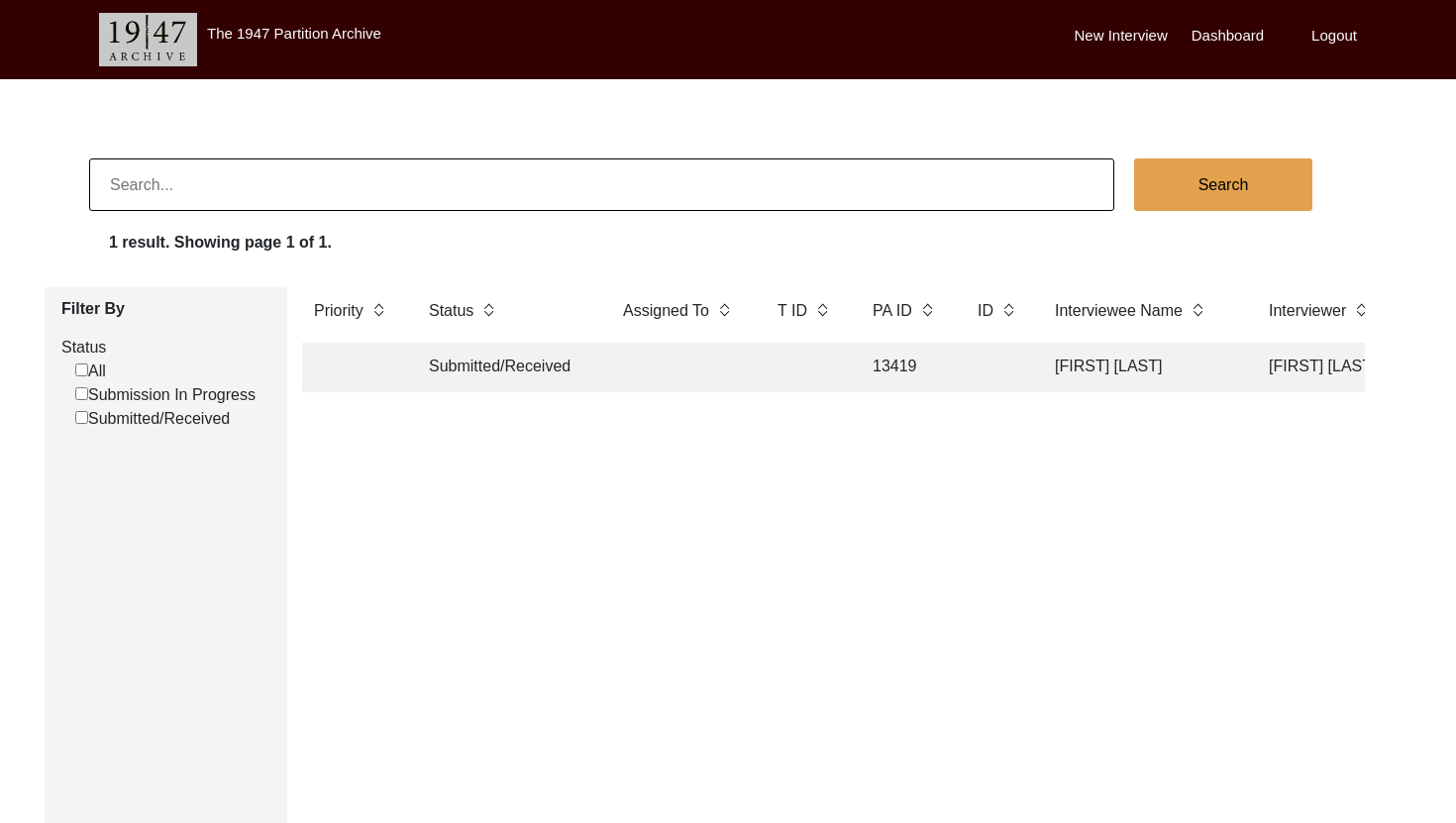click on "Submitted/Received" 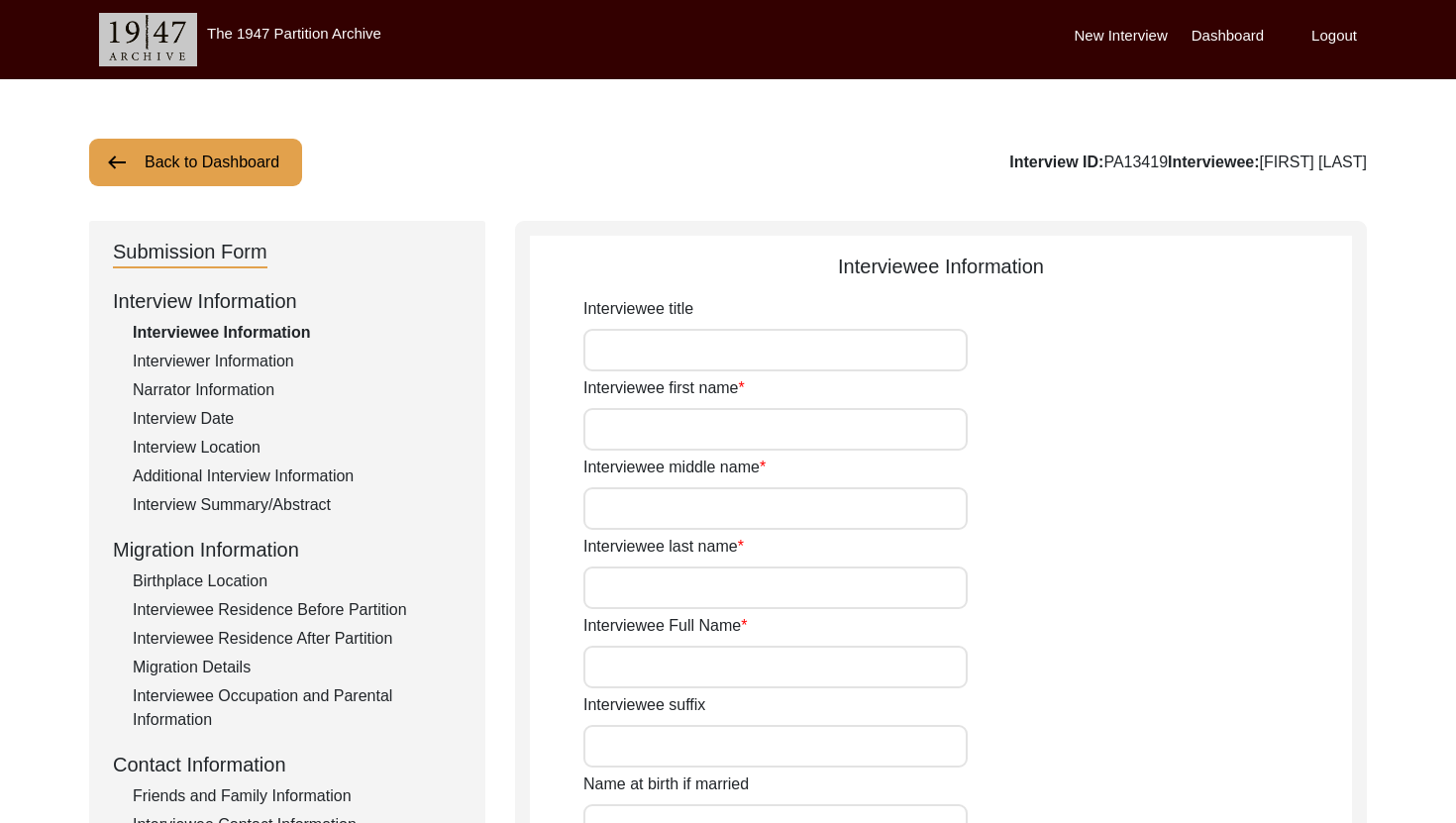 type on "[LAST]" 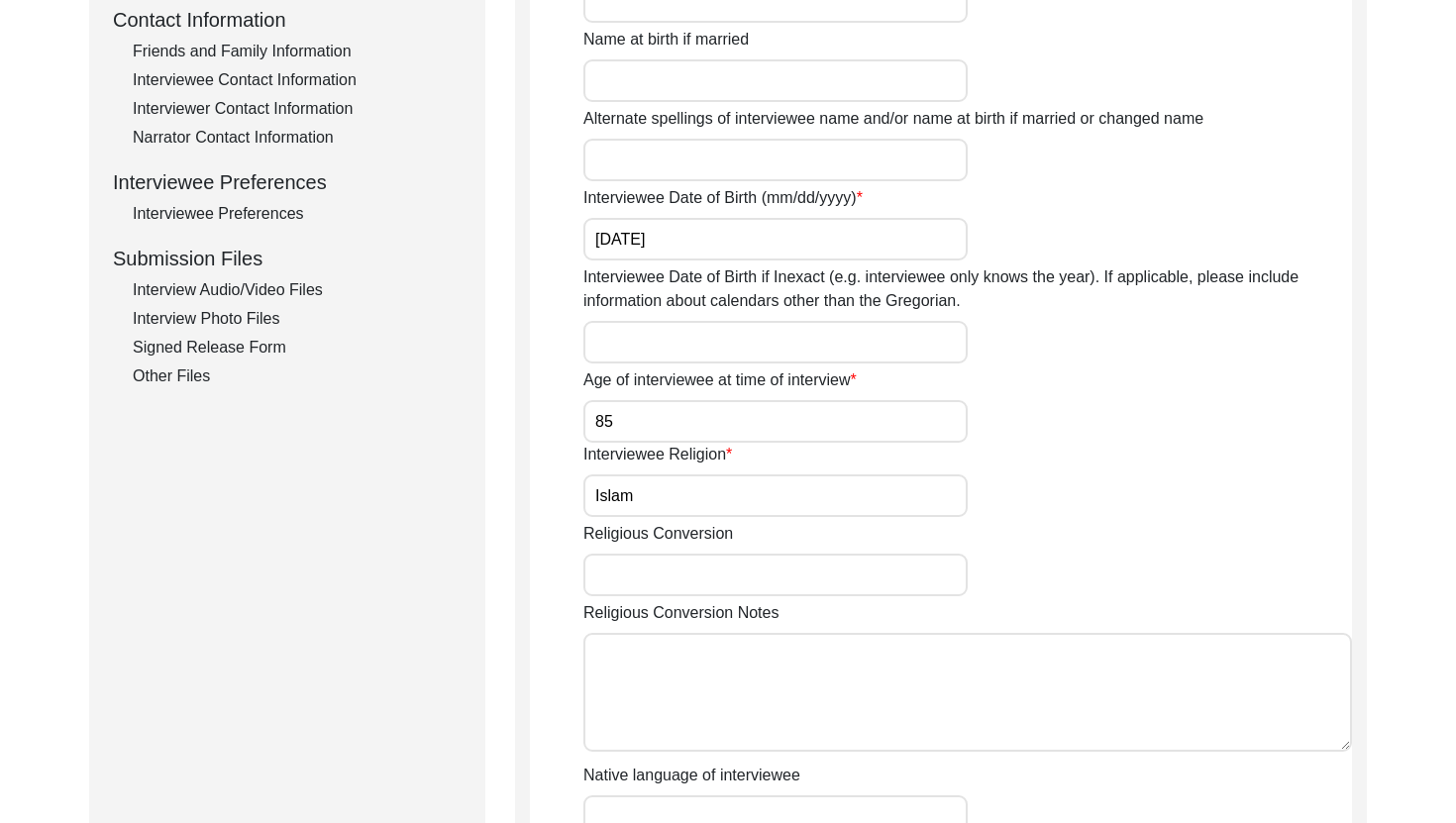 scroll, scrollTop: 731, scrollLeft: 0, axis: vertical 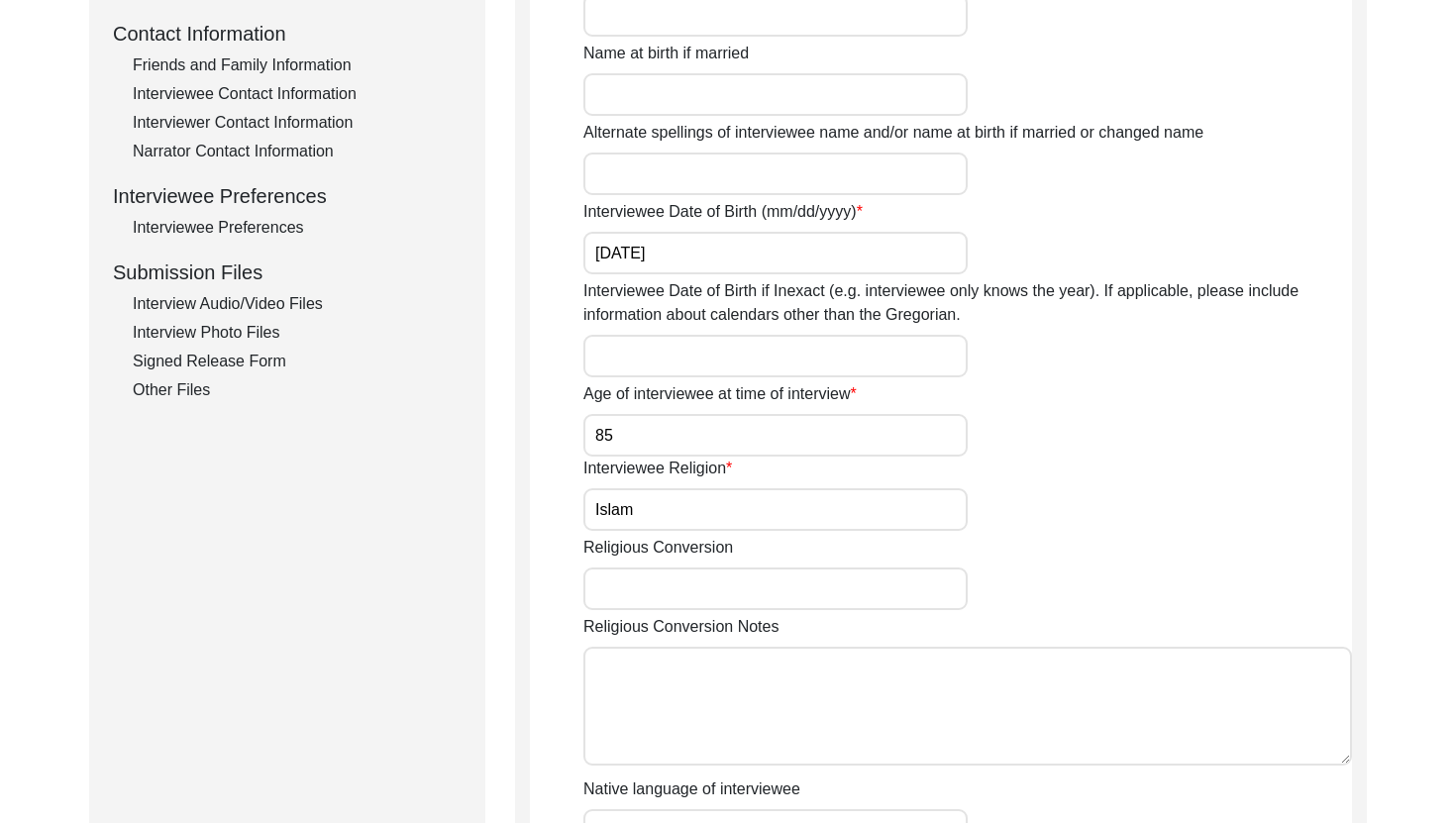 click on "Signed Release Form" 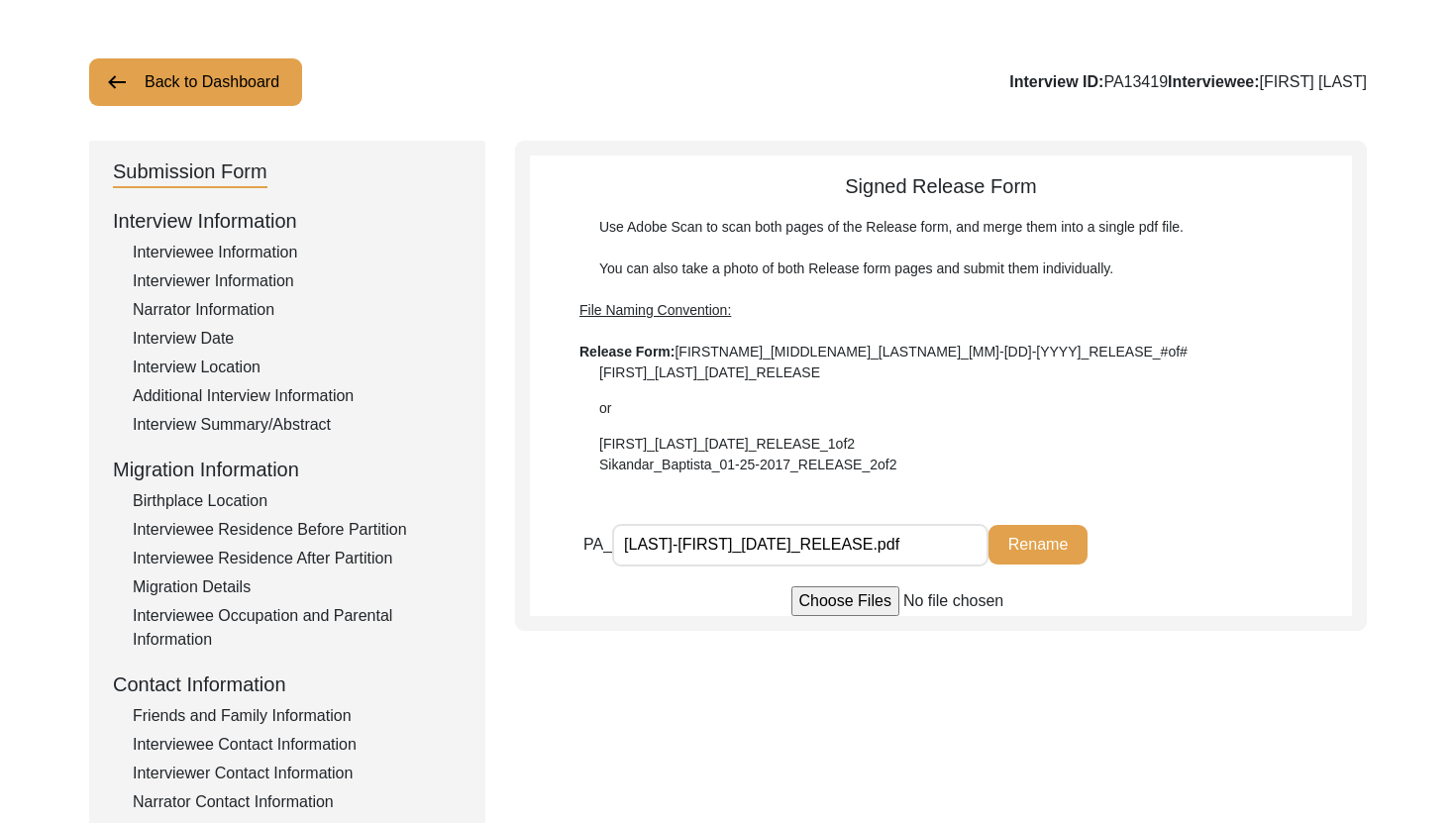 scroll, scrollTop: 72, scrollLeft: 0, axis: vertical 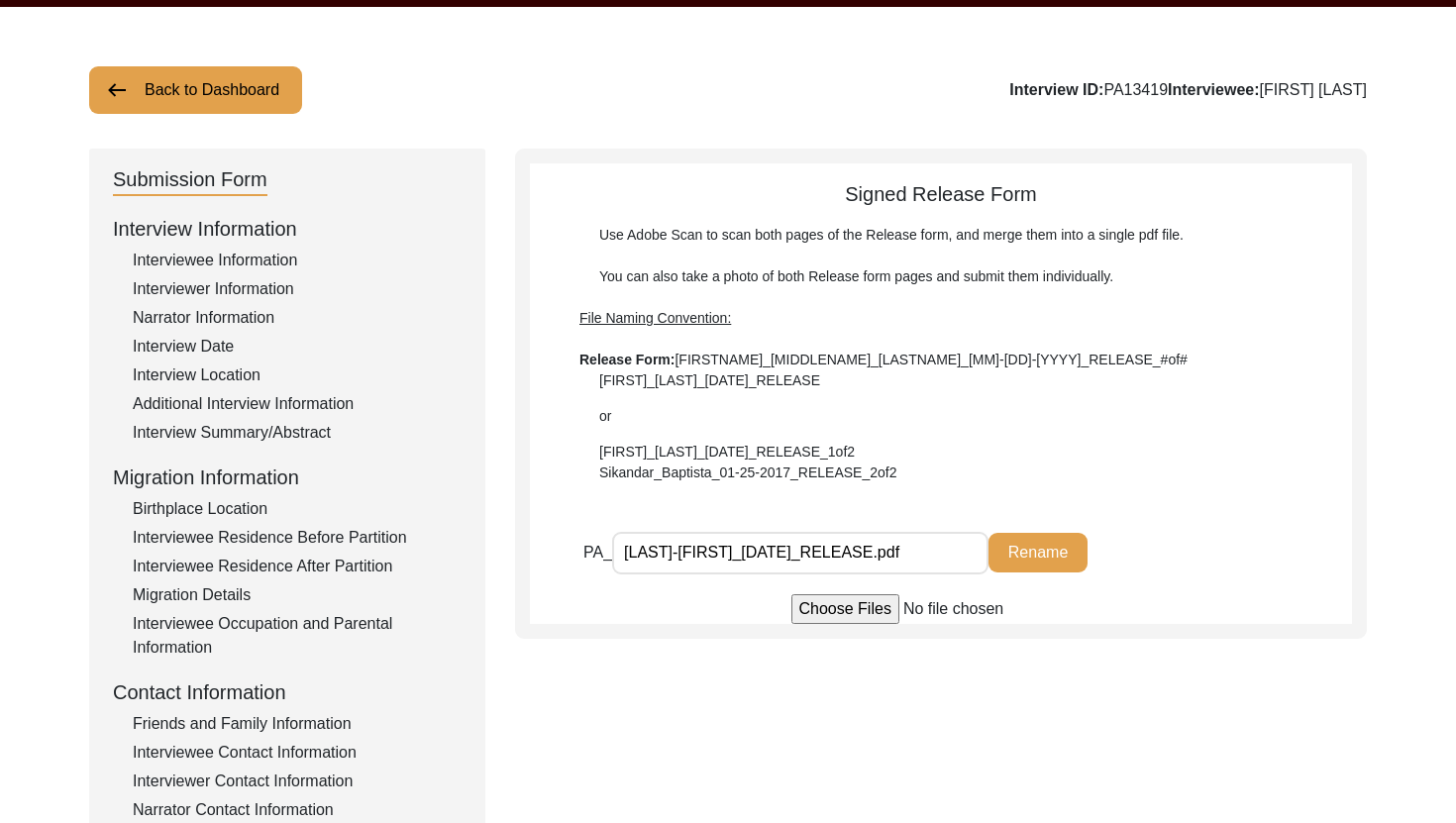 drag, startPoint x: 751, startPoint y: 556, endPoint x: 585, endPoint y: 554, distance: 166.01205 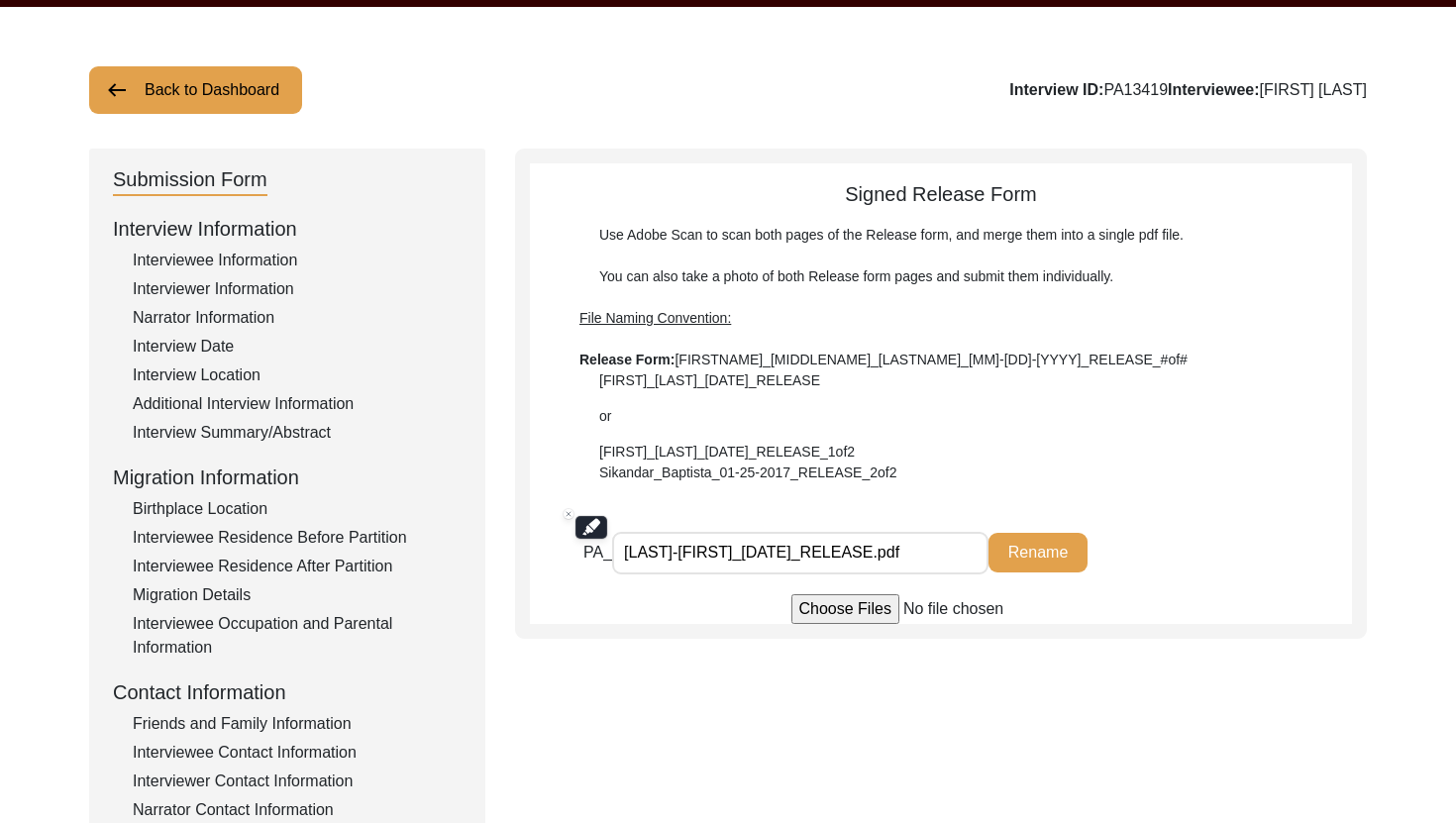 paste on "[FIRST]_[LAST]_[DATE]_VIDEO_1of3.mp4" 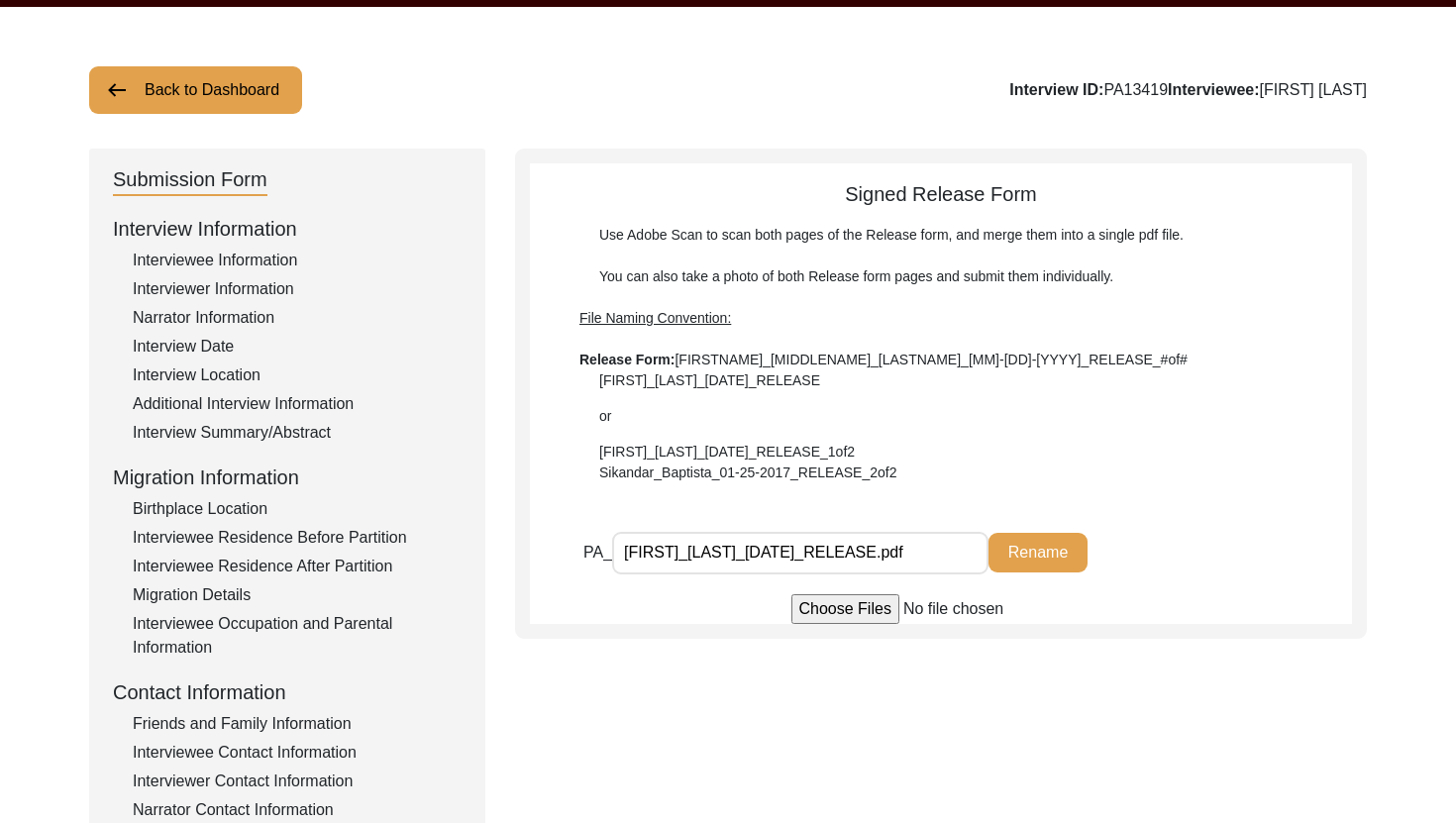 type on "[FIRST]_[LAST]_[DATE]_RELEASE.pdf" 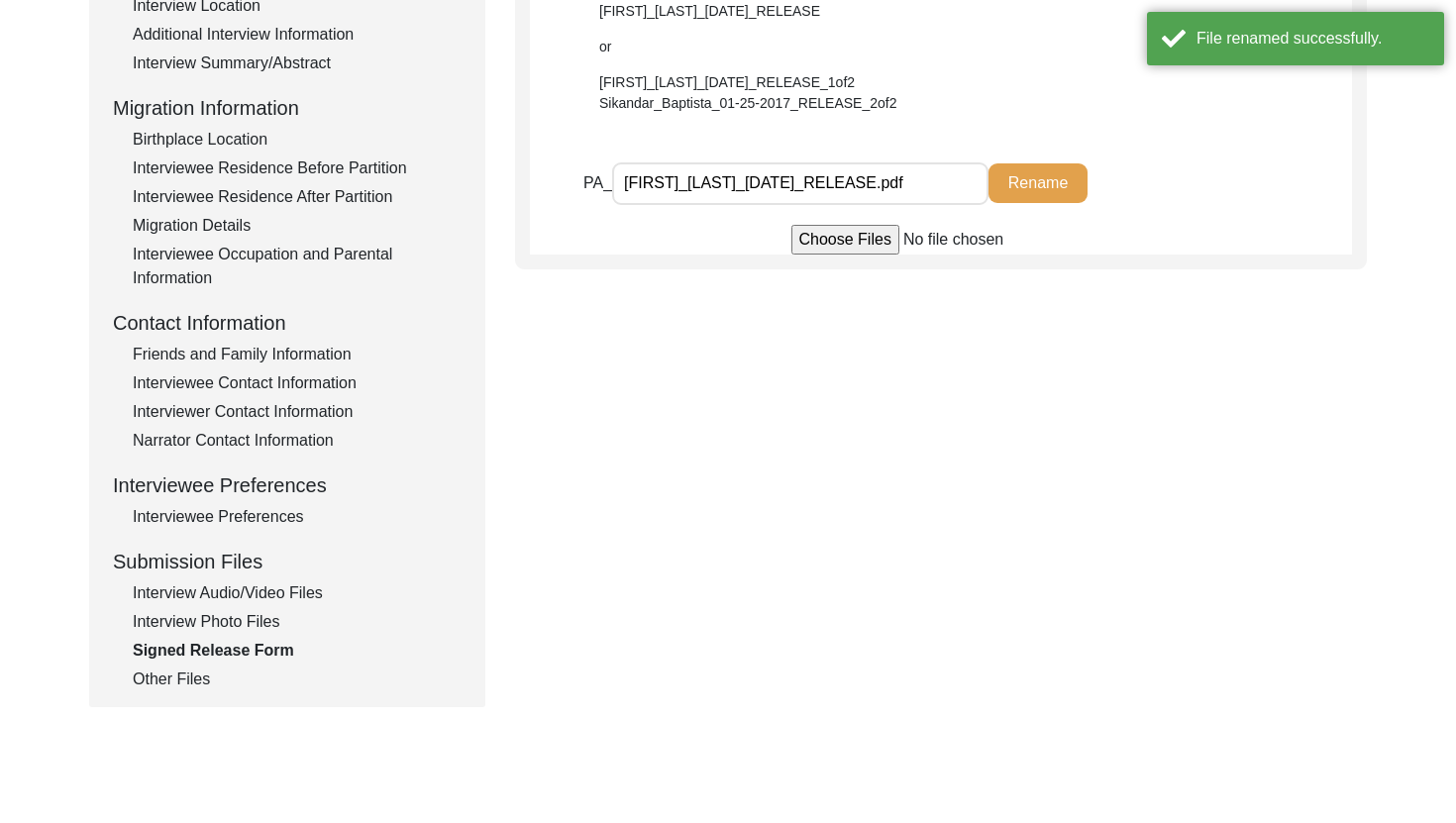scroll, scrollTop: 445, scrollLeft: 0, axis: vertical 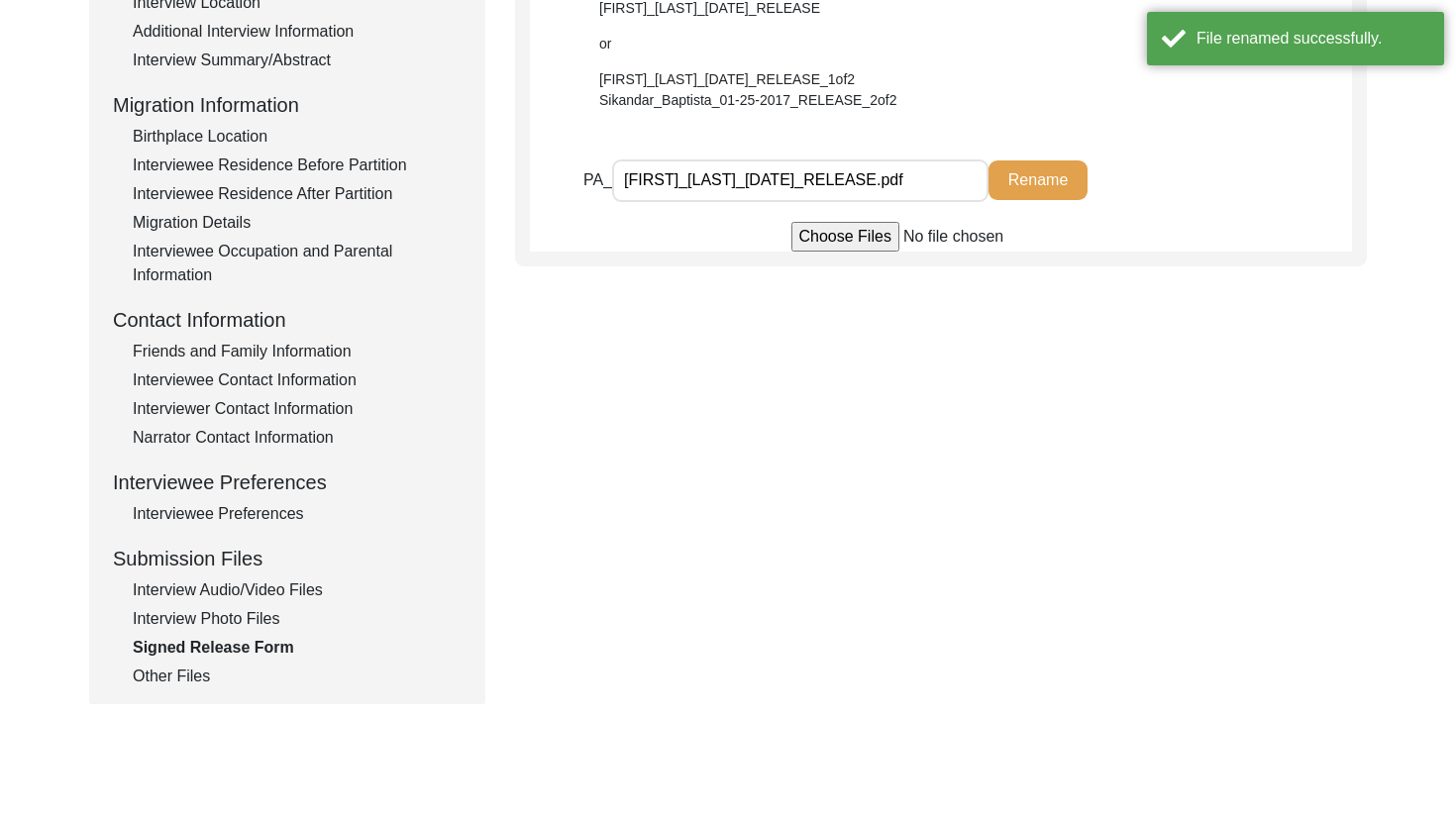 click on "Interview Photo Files" 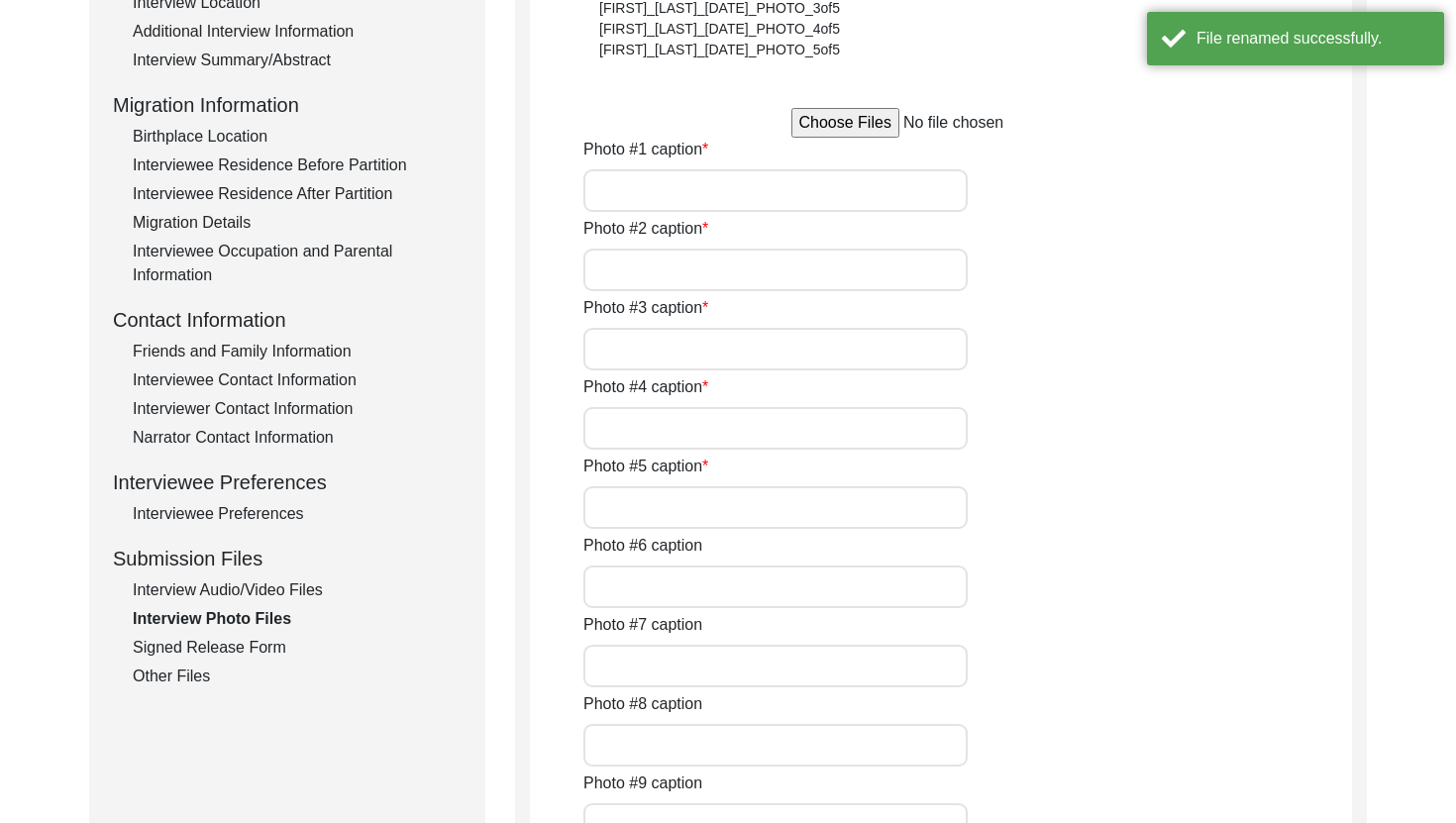 type on "[FIRST] [LAST] before the interview" 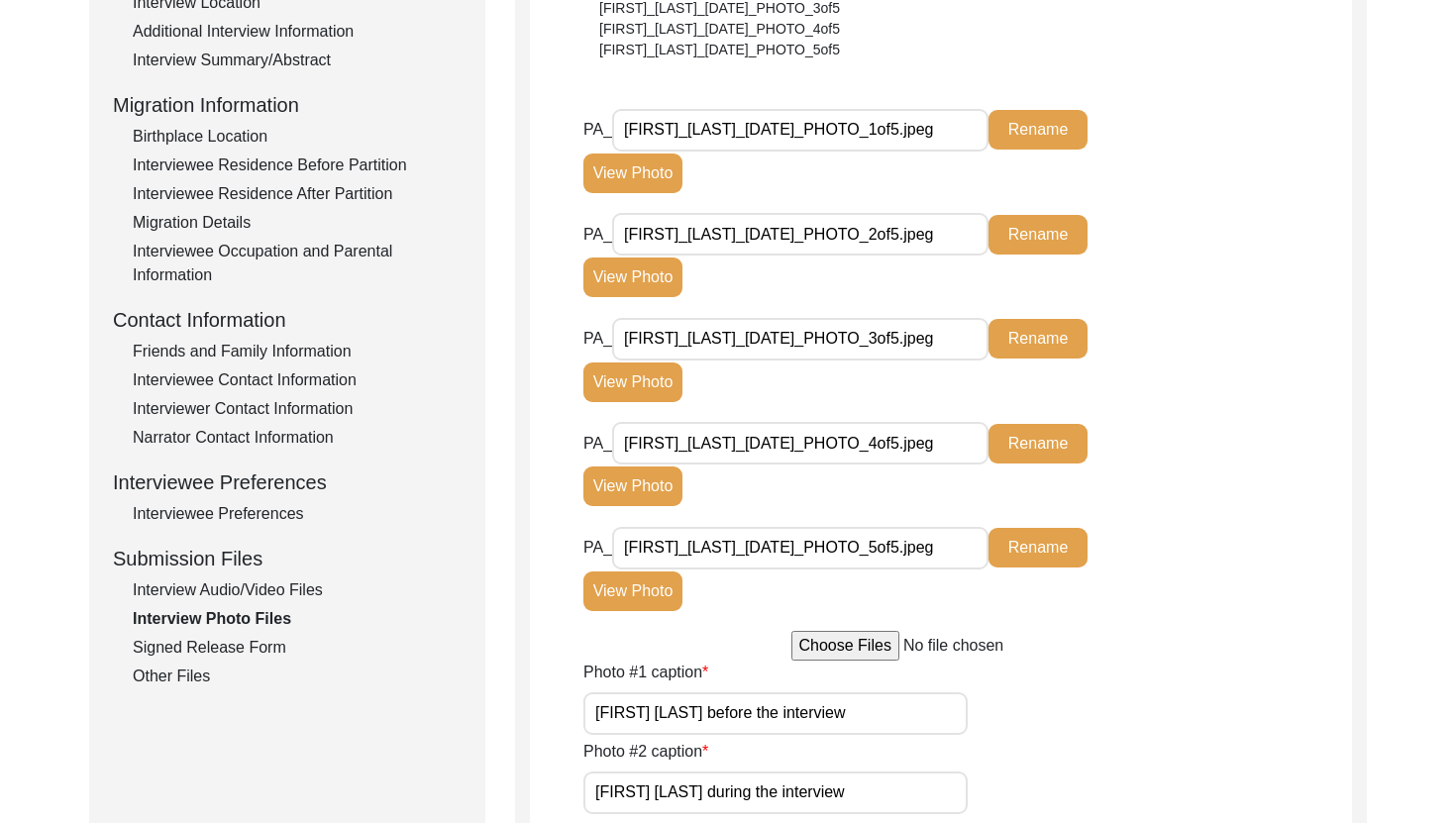 click on "Interview Audio/Video Files" 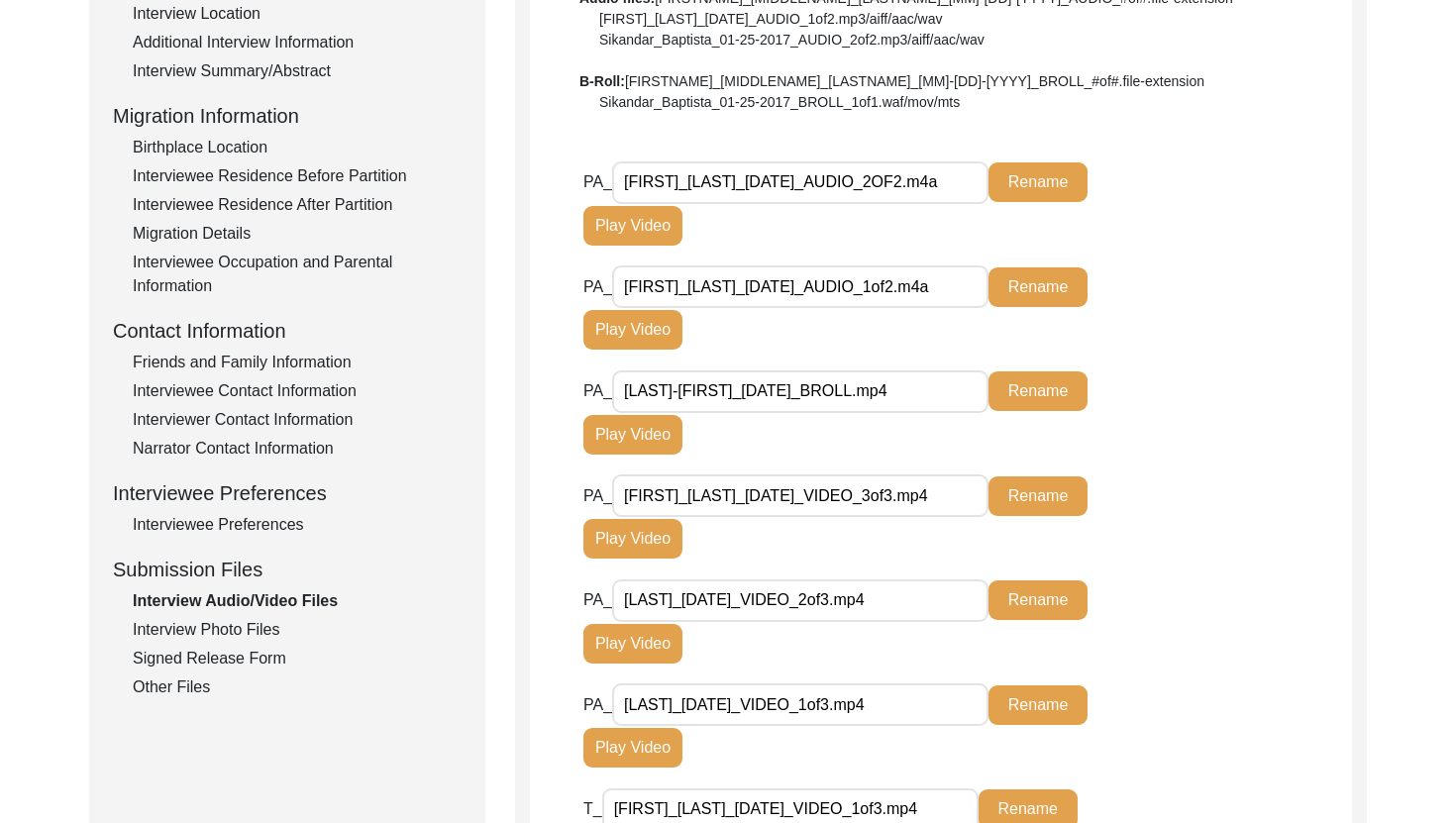 scroll, scrollTop: 432, scrollLeft: 0, axis: vertical 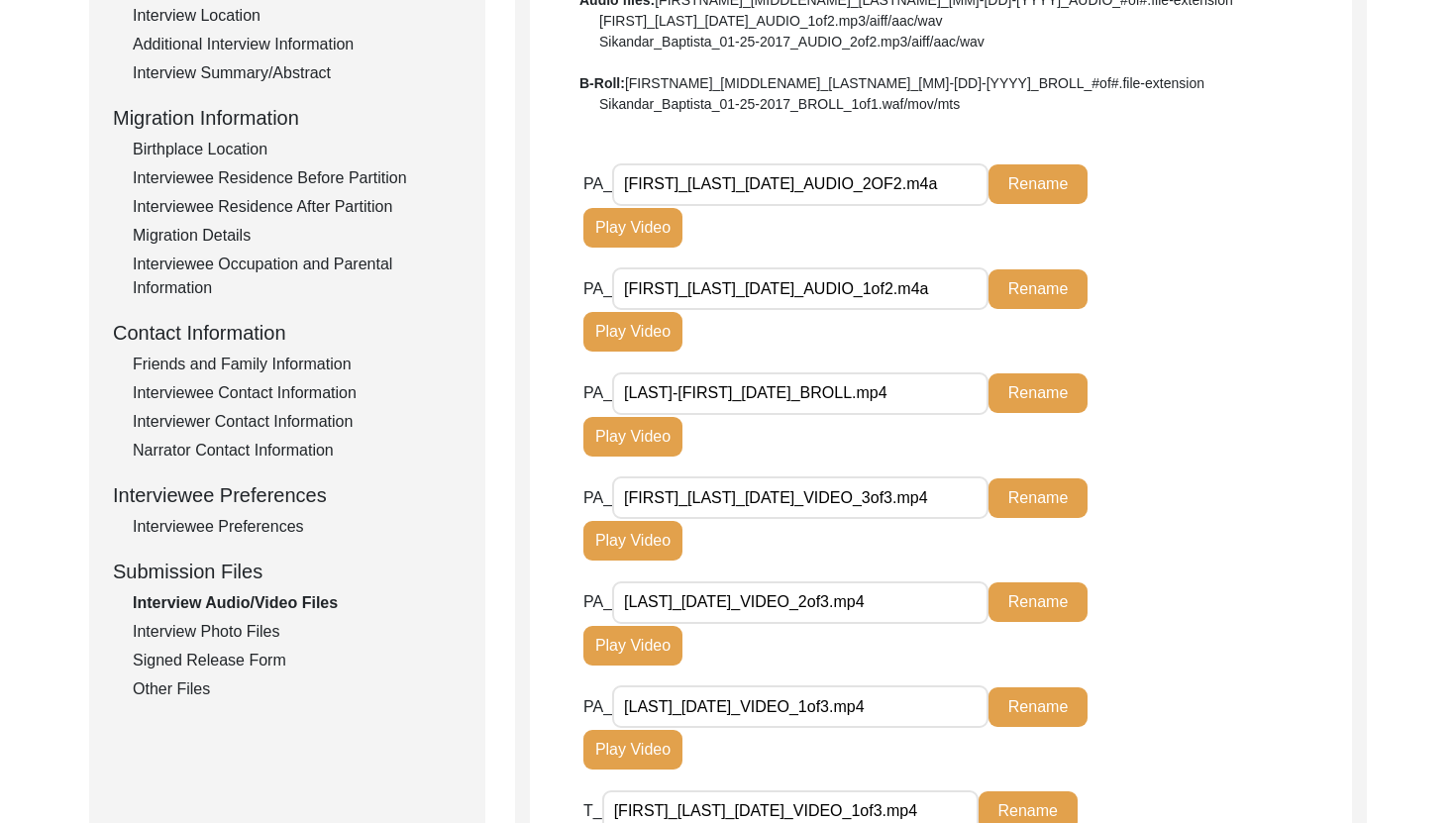 drag, startPoint x: 753, startPoint y: 394, endPoint x: 606, endPoint y: 393, distance: 147.0034 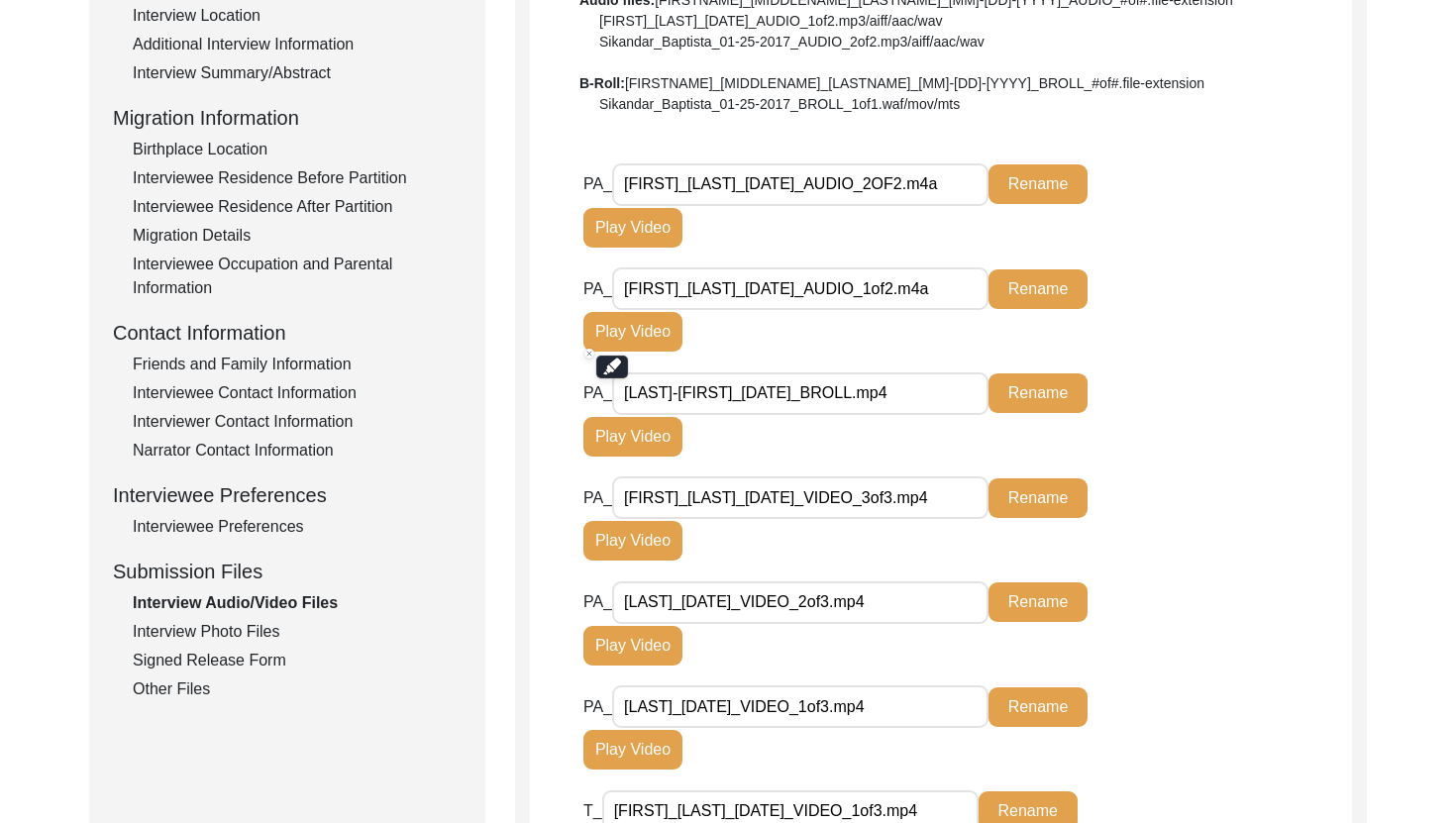 paste on "[FIRST]_[LAST]_[DATE]_VIDEO_1of3.mp4" 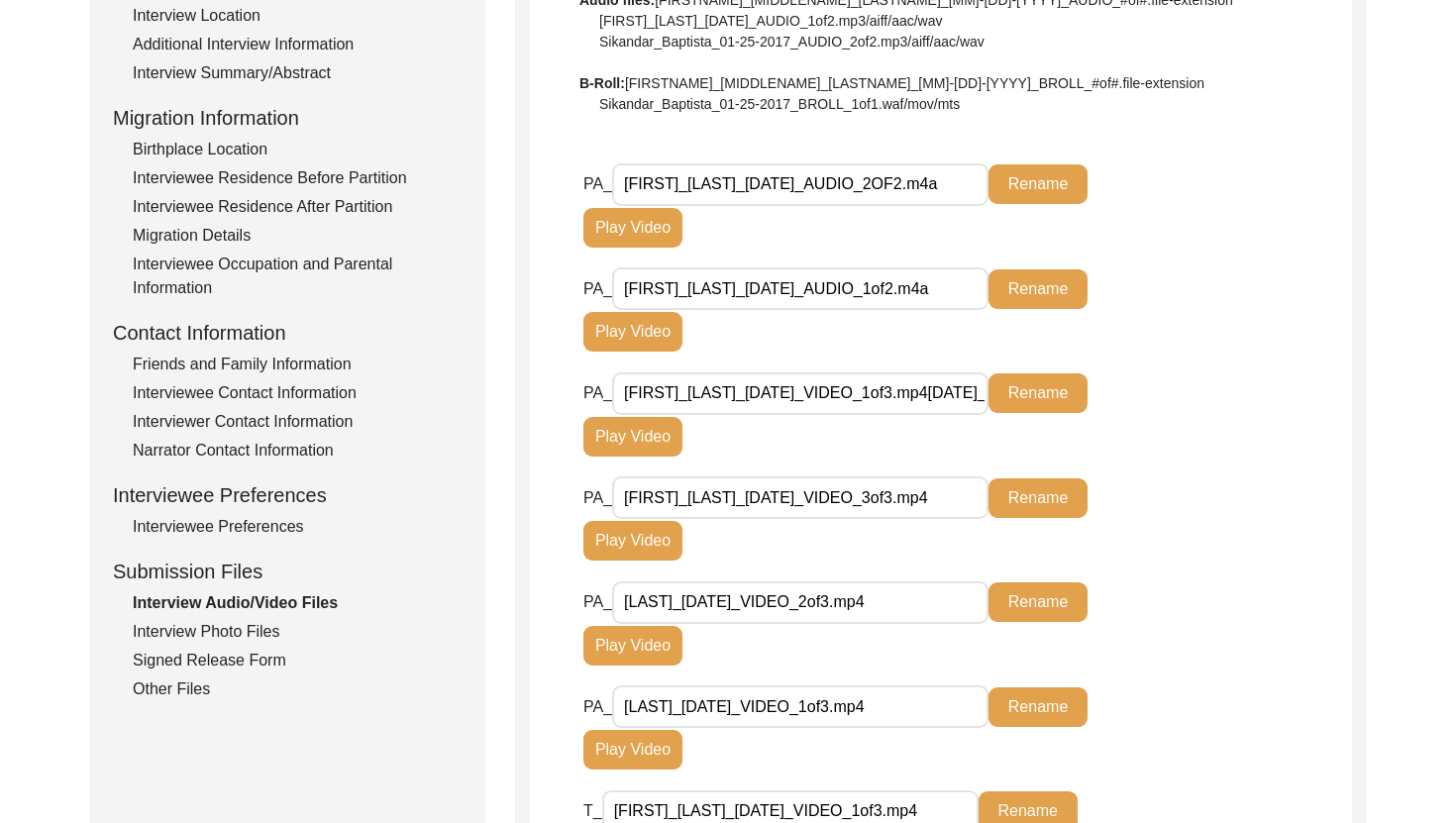 click on "[FIRST]_[LAST]_[DATE]_VIDEO_1of3.mp4[DATE]_BROLL.mp4" at bounding box center [800, 393] 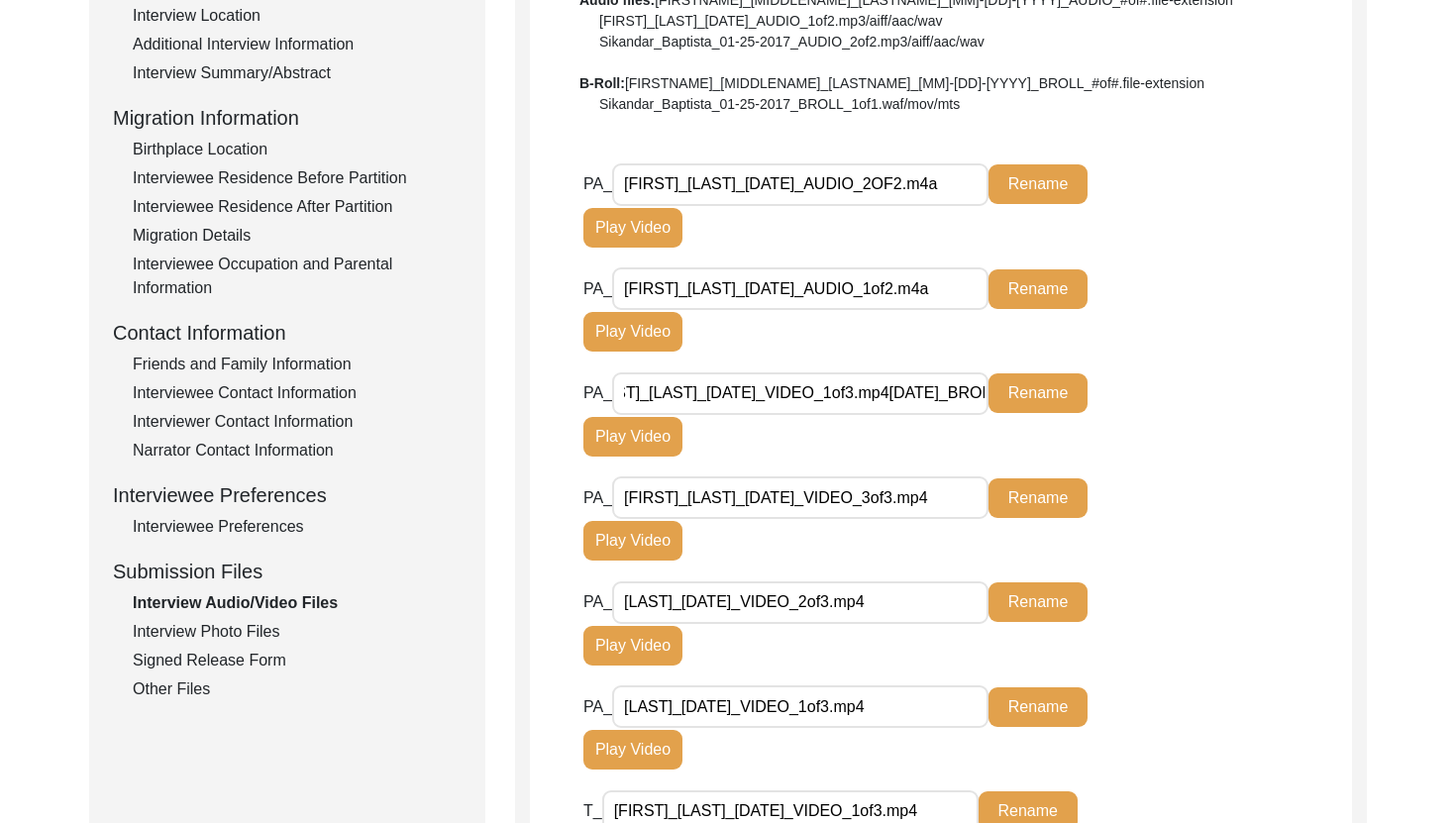 drag, startPoint x: 854, startPoint y: 394, endPoint x: 979, endPoint y: 404, distance: 125.3994 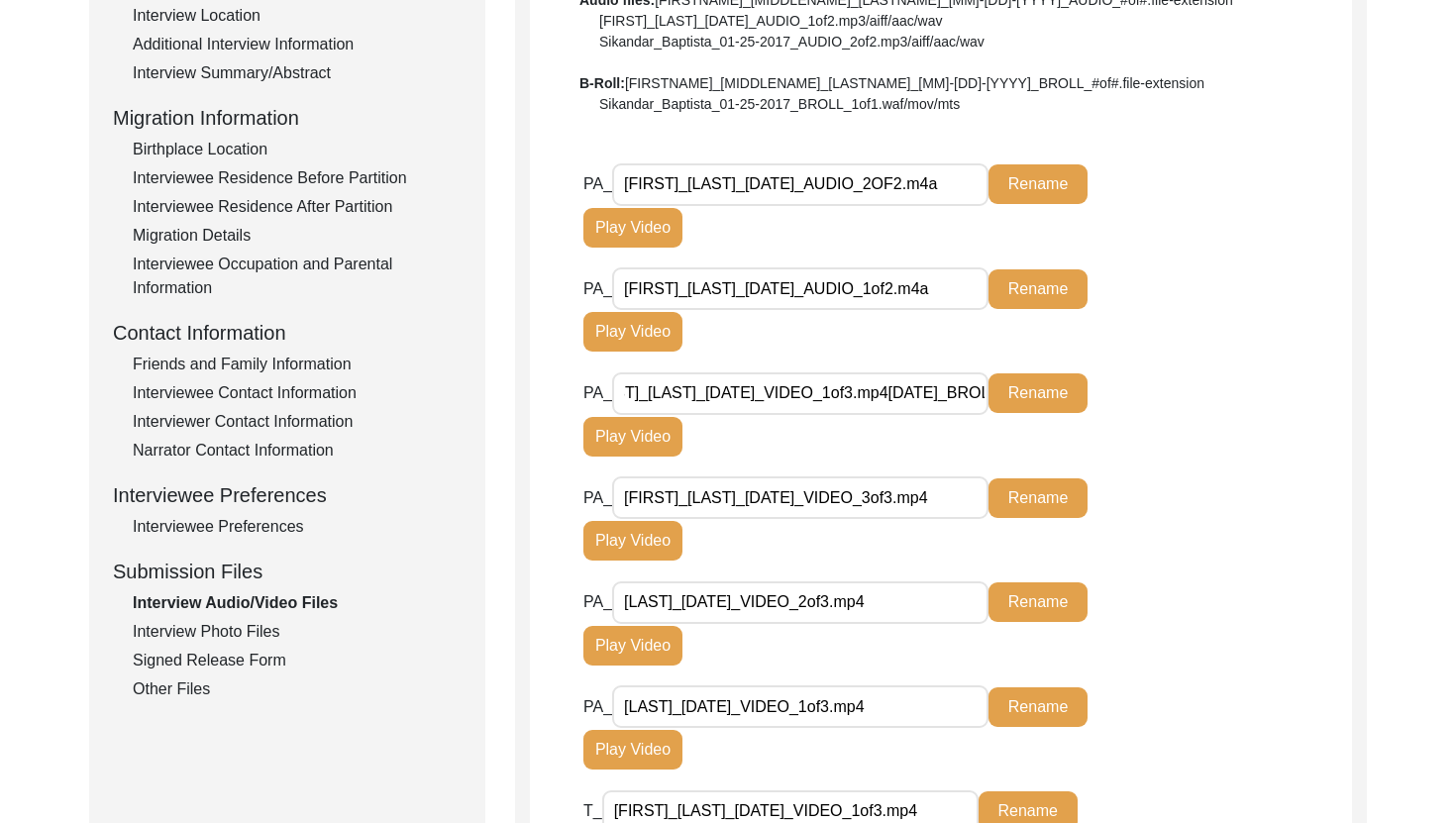 click on "[FIRST]_[LAST]_[DATE]_VIDEO_1of3.mp4[DATE]_BROLL.mp4" at bounding box center (800, 393) 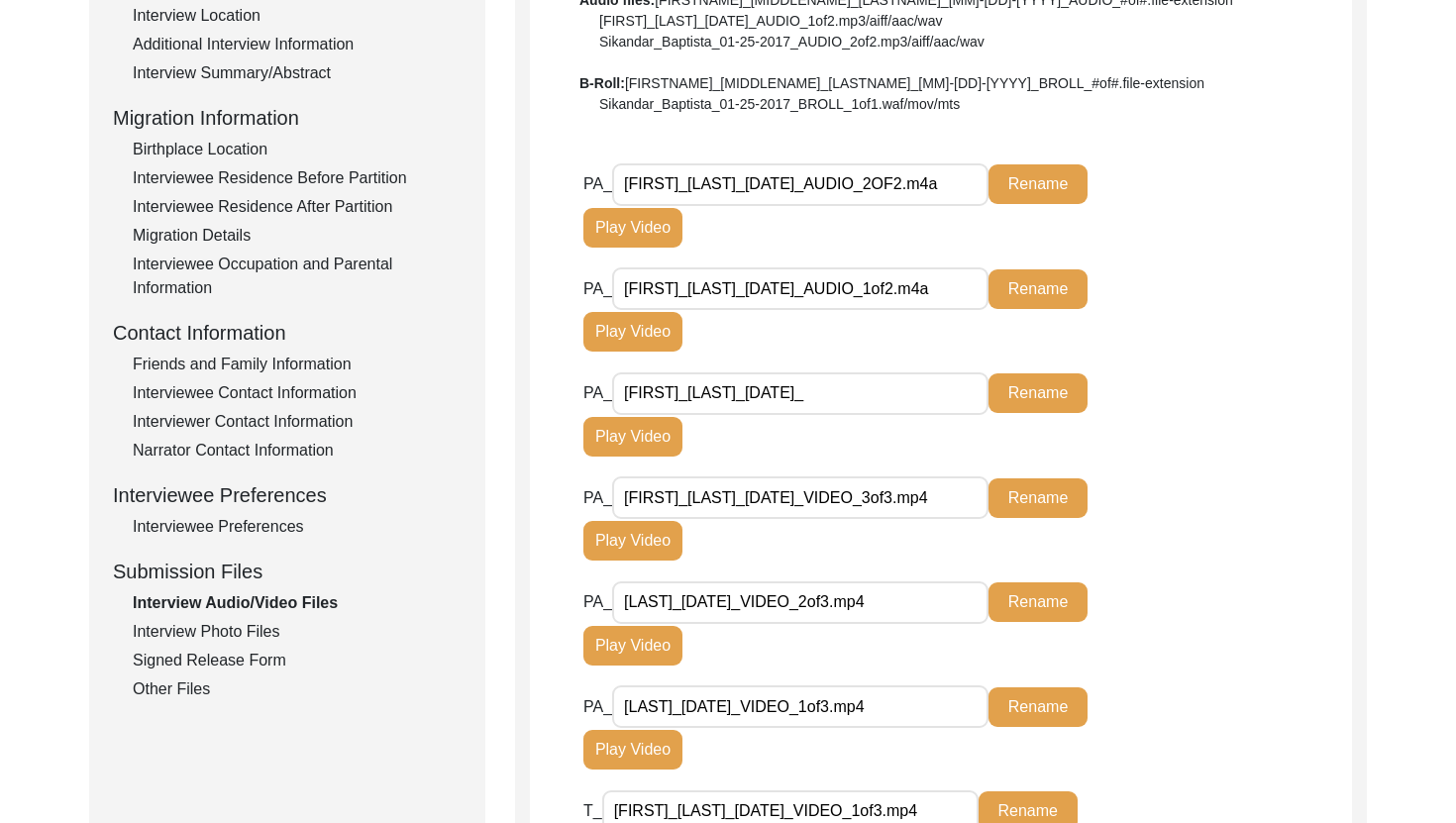 scroll, scrollTop: 0, scrollLeft: 0, axis: both 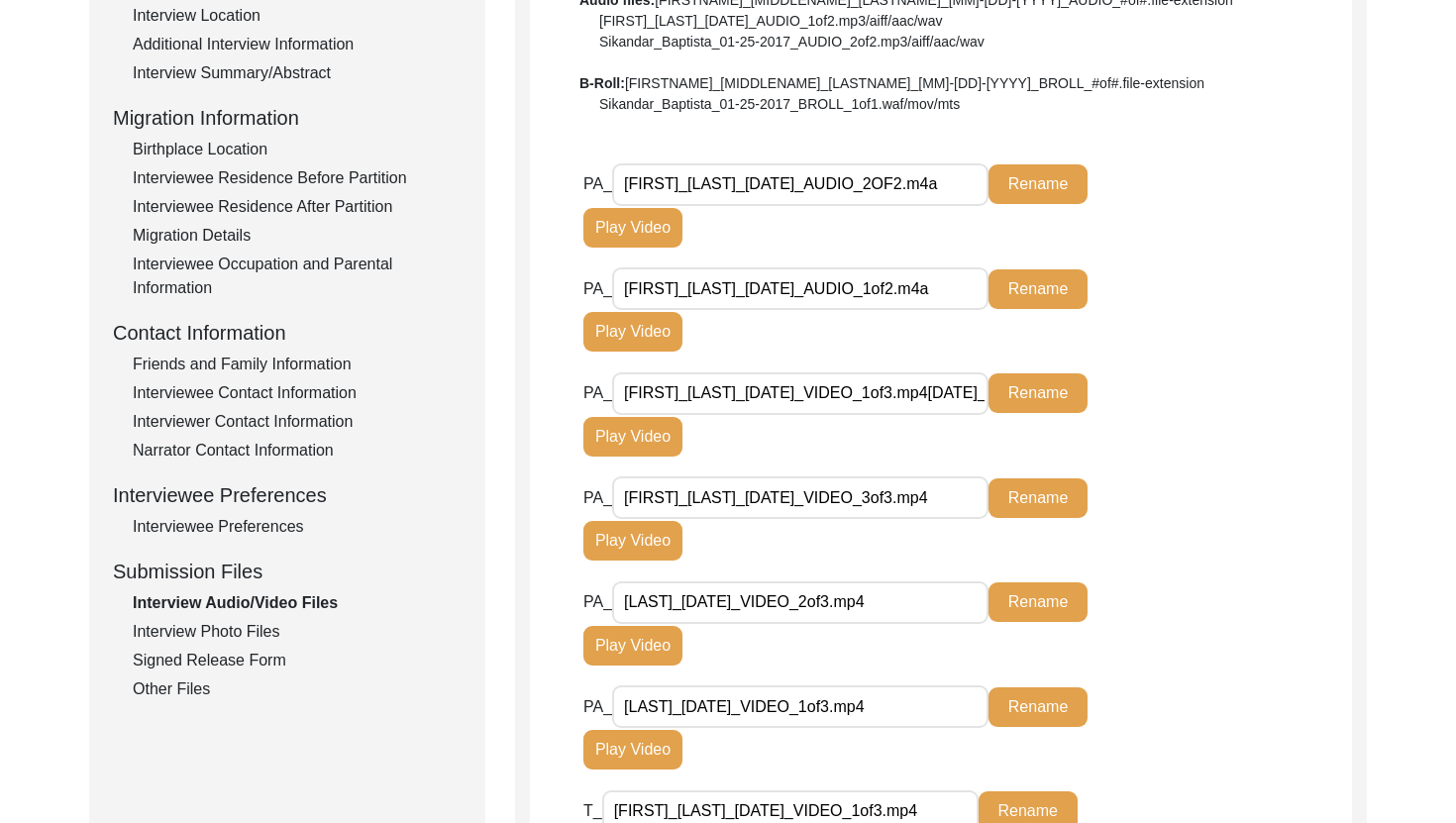 click on "[FIRST]_[LAST]_[DATE]_VIDEO_1of3.mp4[DATE]_BROLL.mp4" at bounding box center (800, 393) 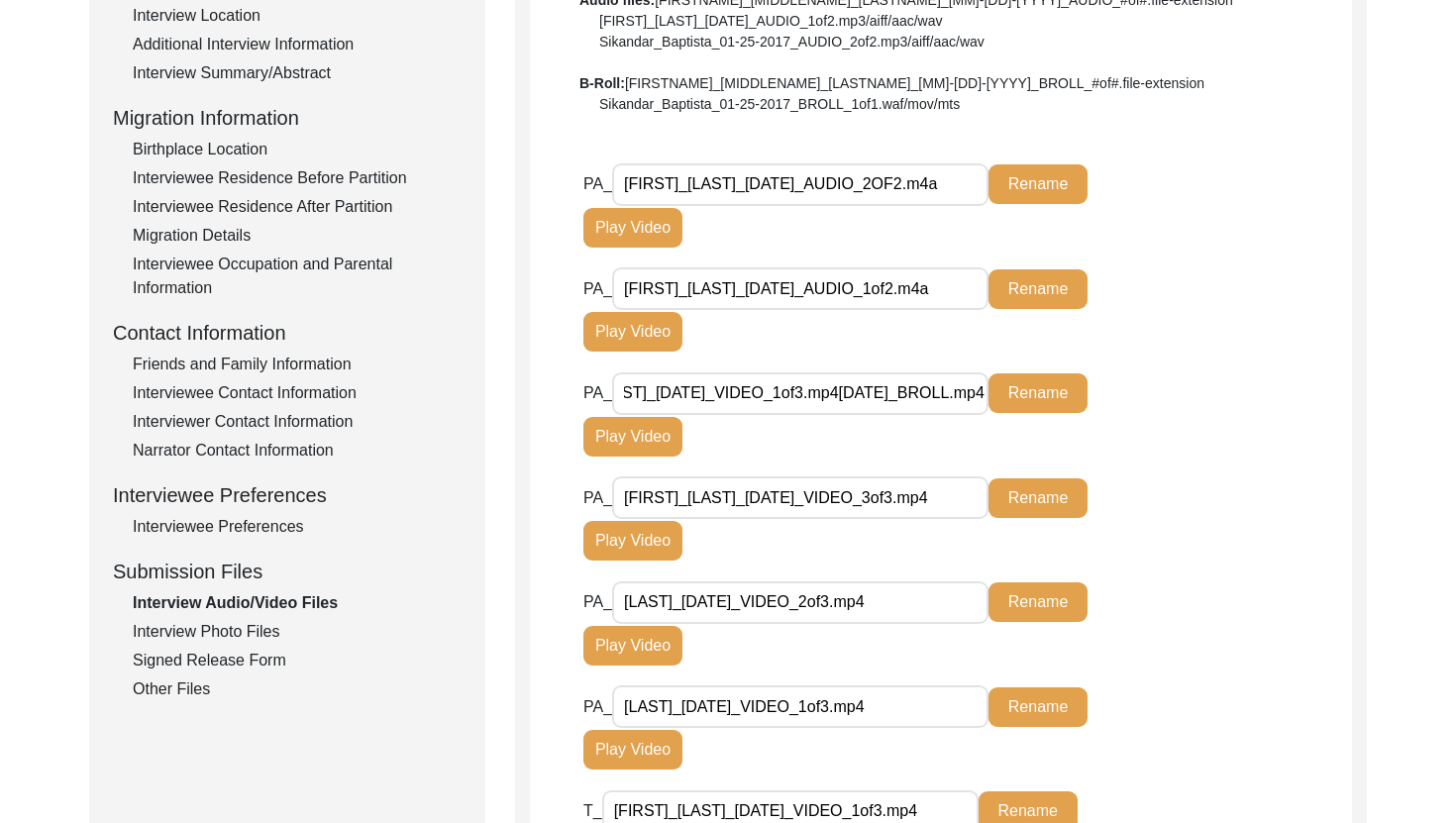 scroll, scrollTop: 0, scrollLeft: 110, axis: horizontal 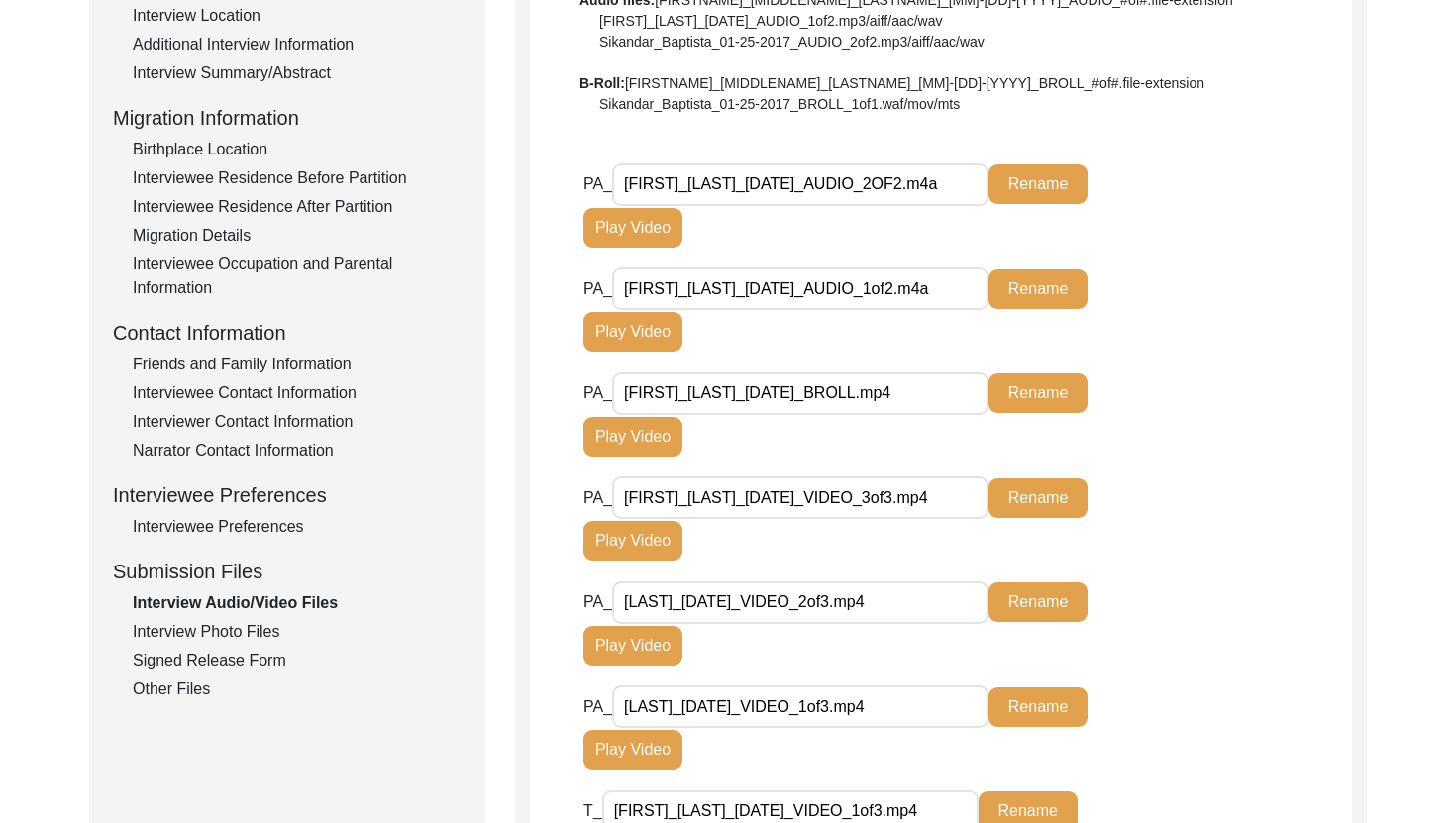 type on "[FIRST]_[LAST]_[DATE]_BROLL.mp4" 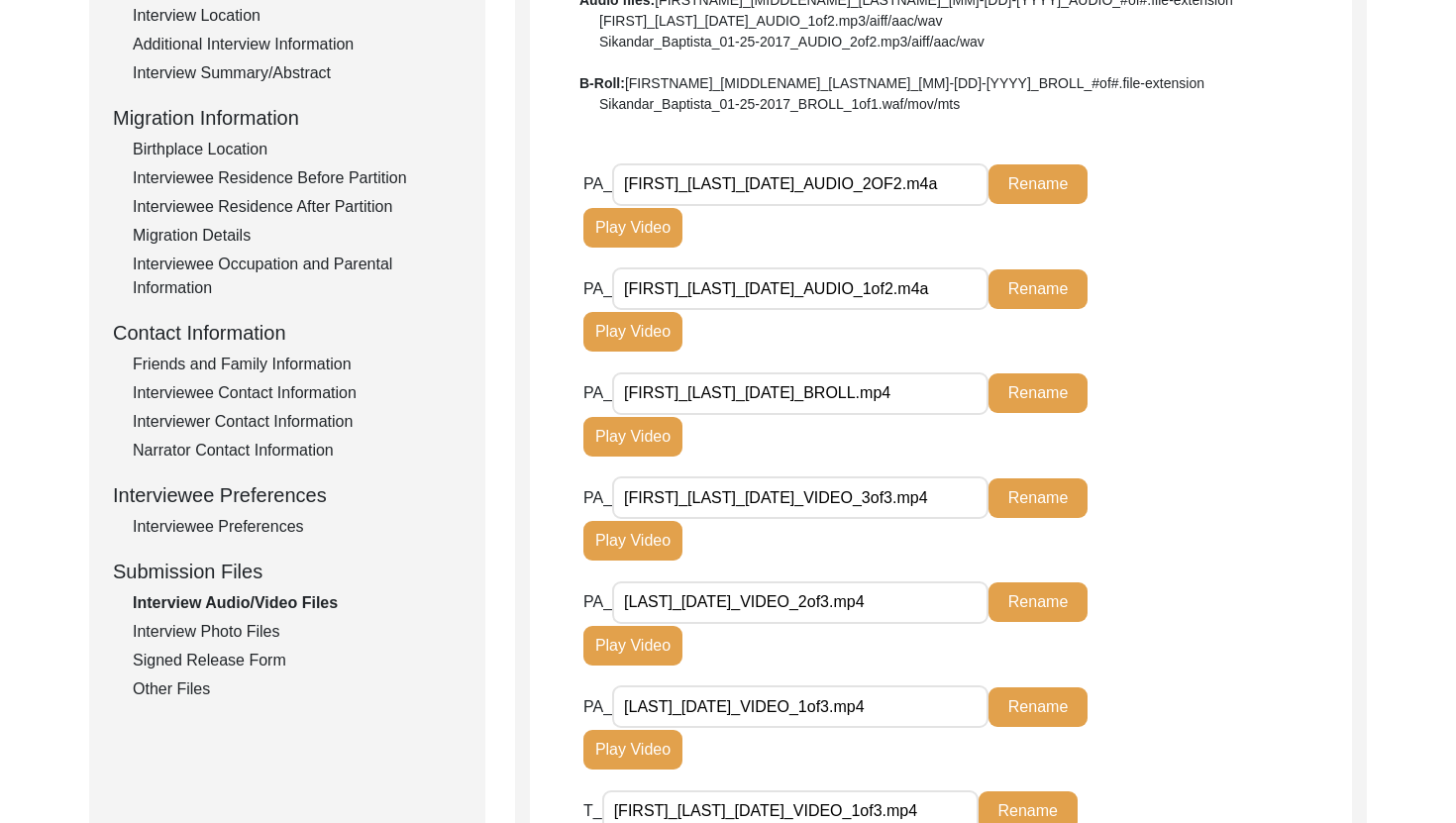 click on "Rename" 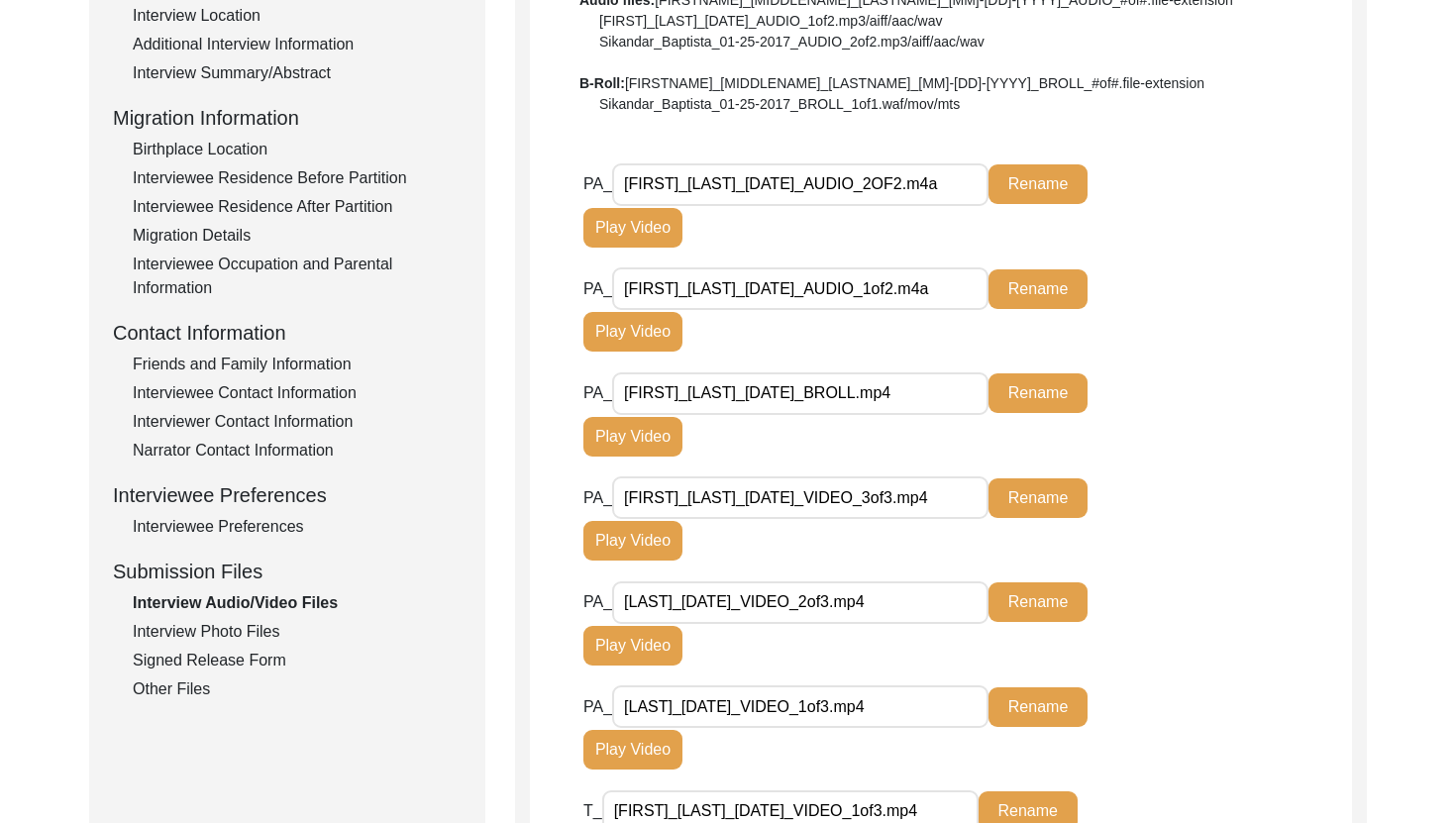 click on "Rename" 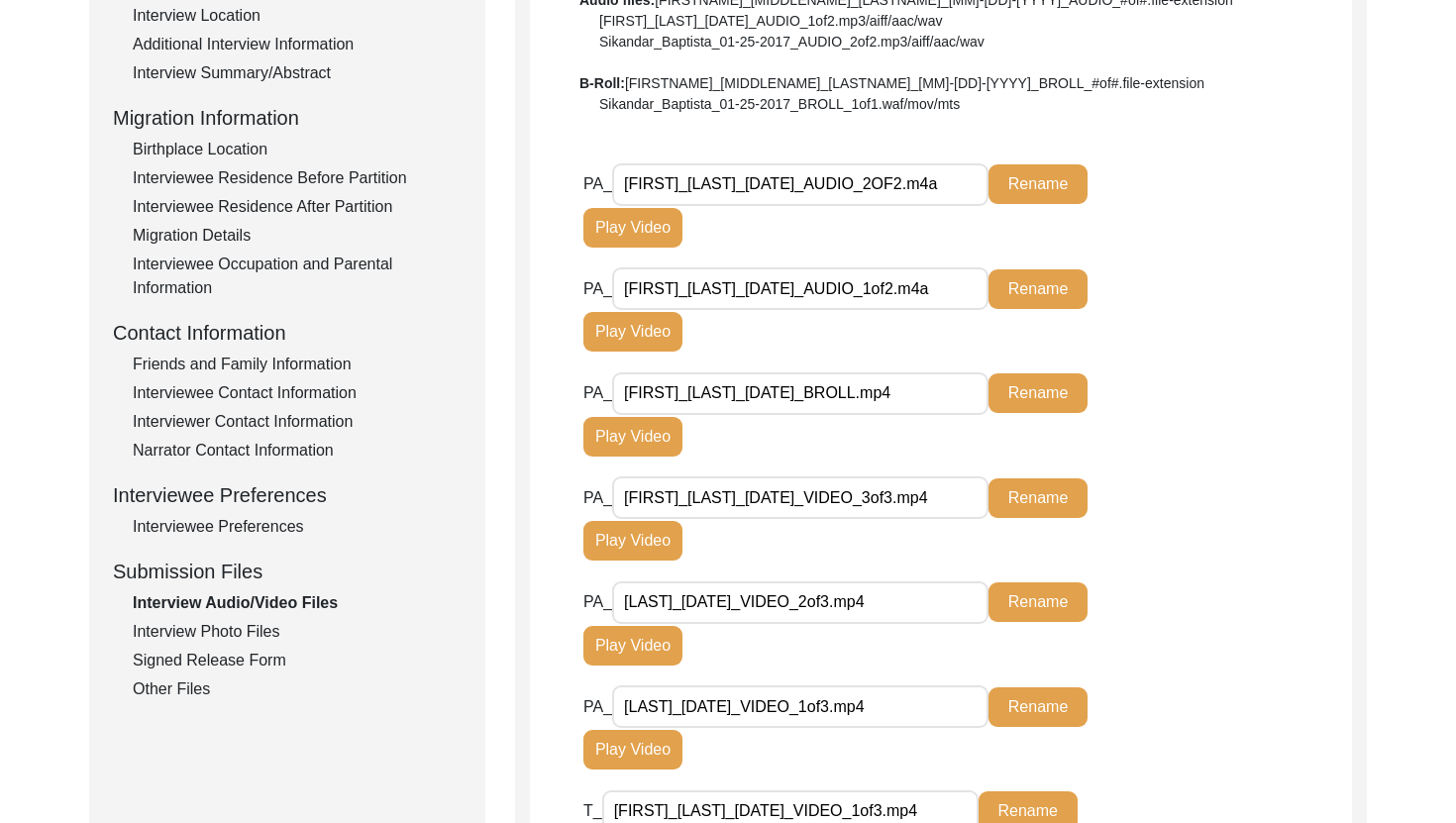 click on "Rename" 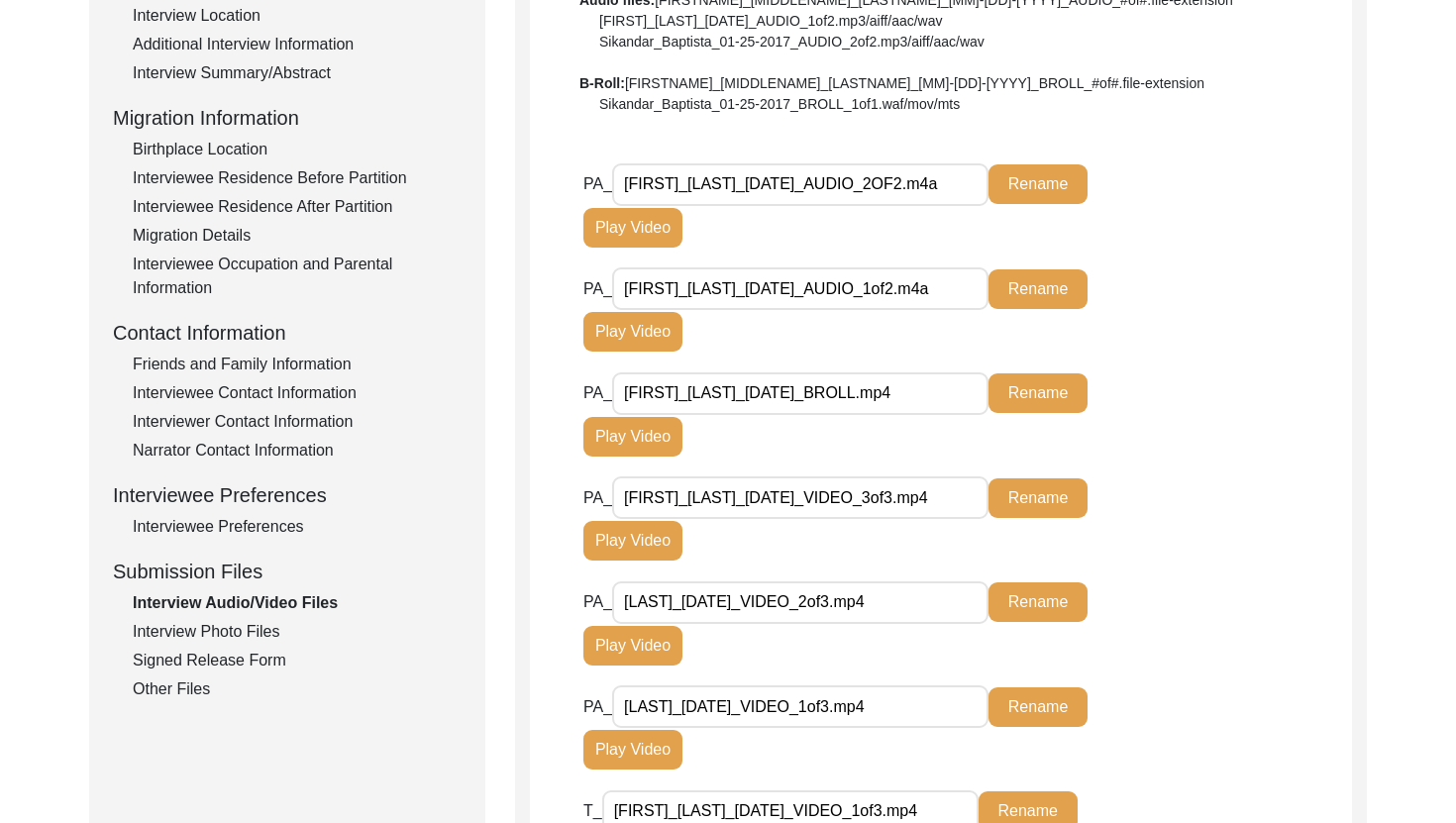 click on "Rename" 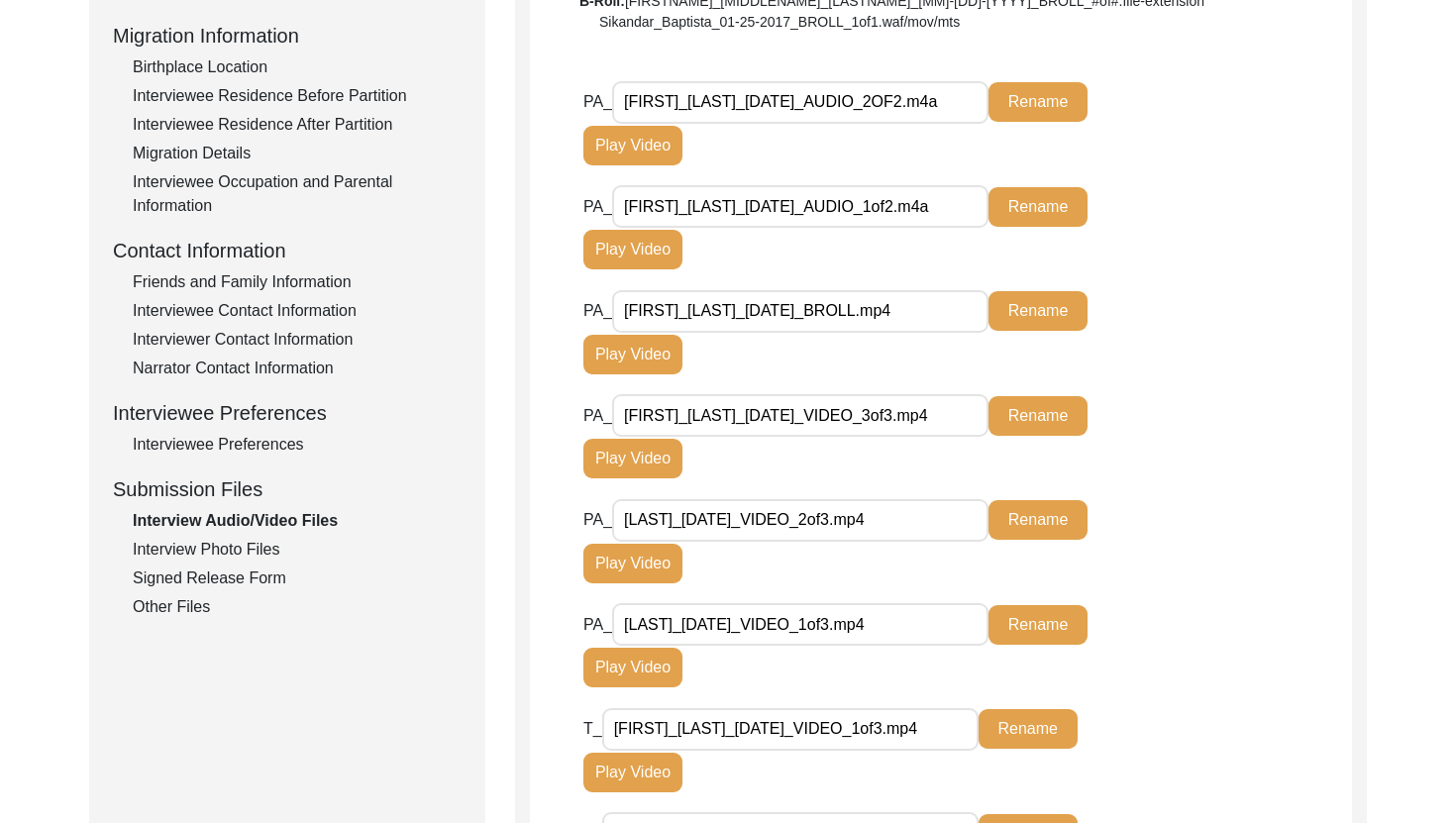 scroll, scrollTop: 521, scrollLeft: 0, axis: vertical 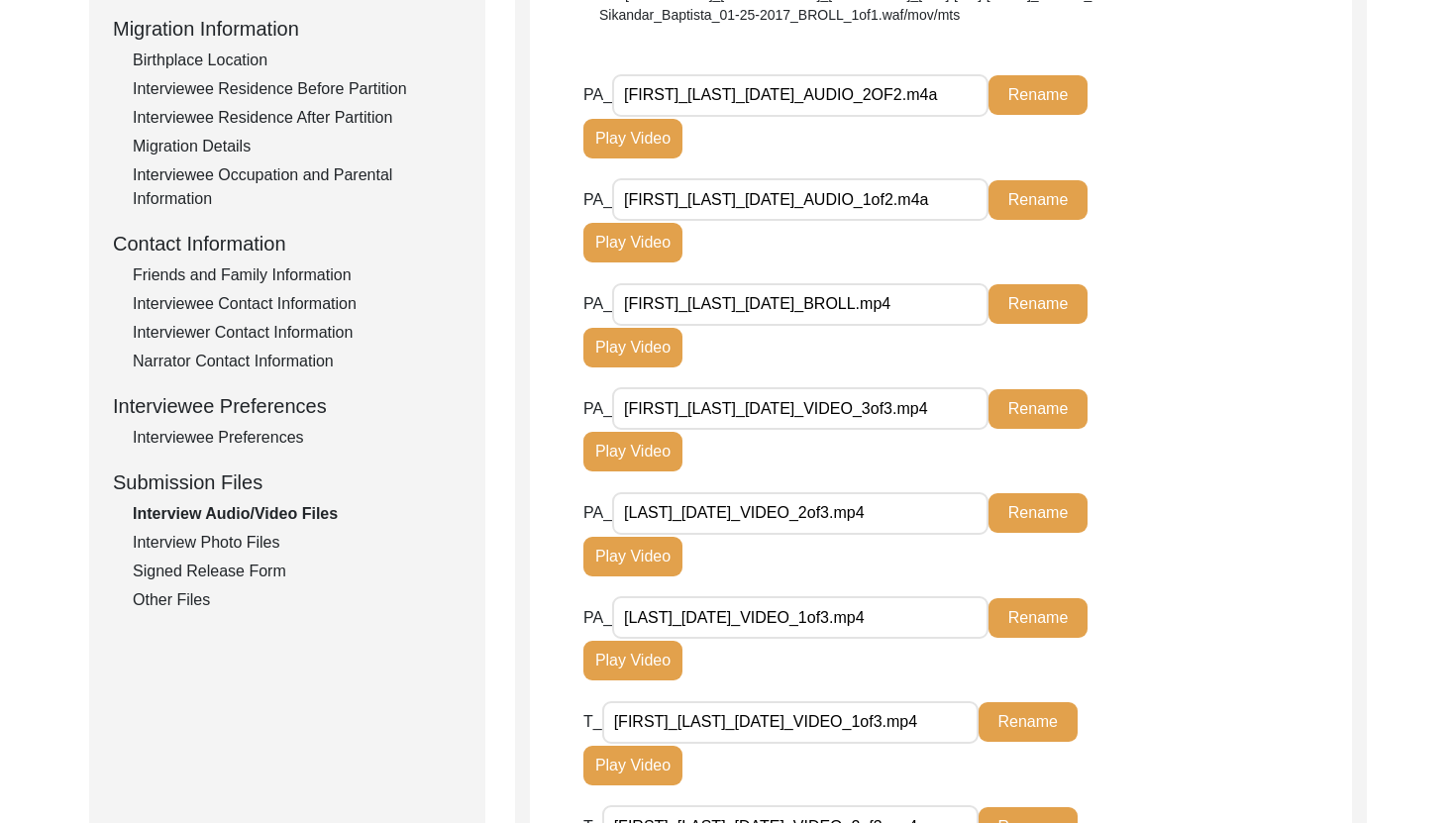 click on "Rename" 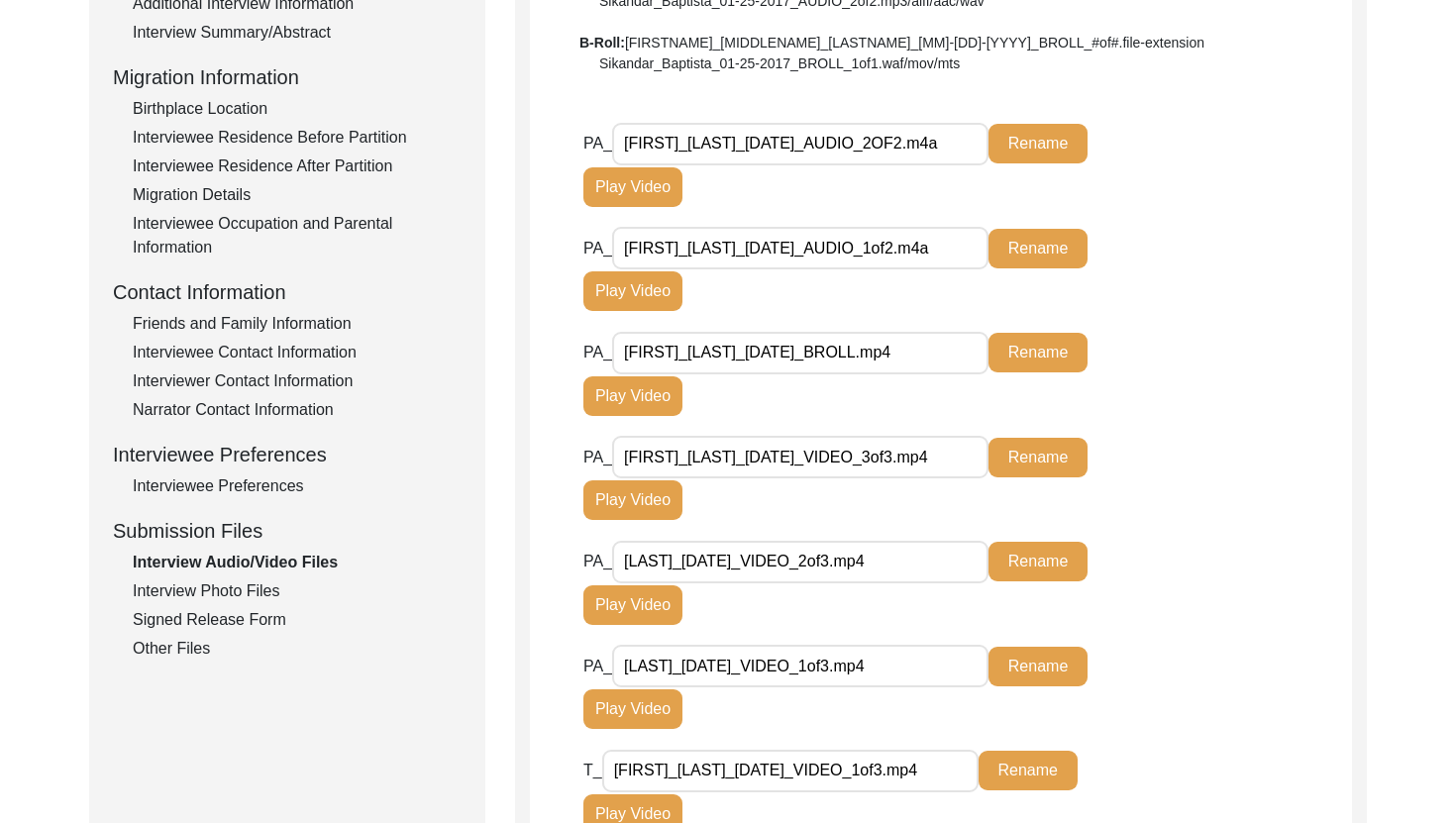 scroll, scrollTop: 473, scrollLeft: 0, axis: vertical 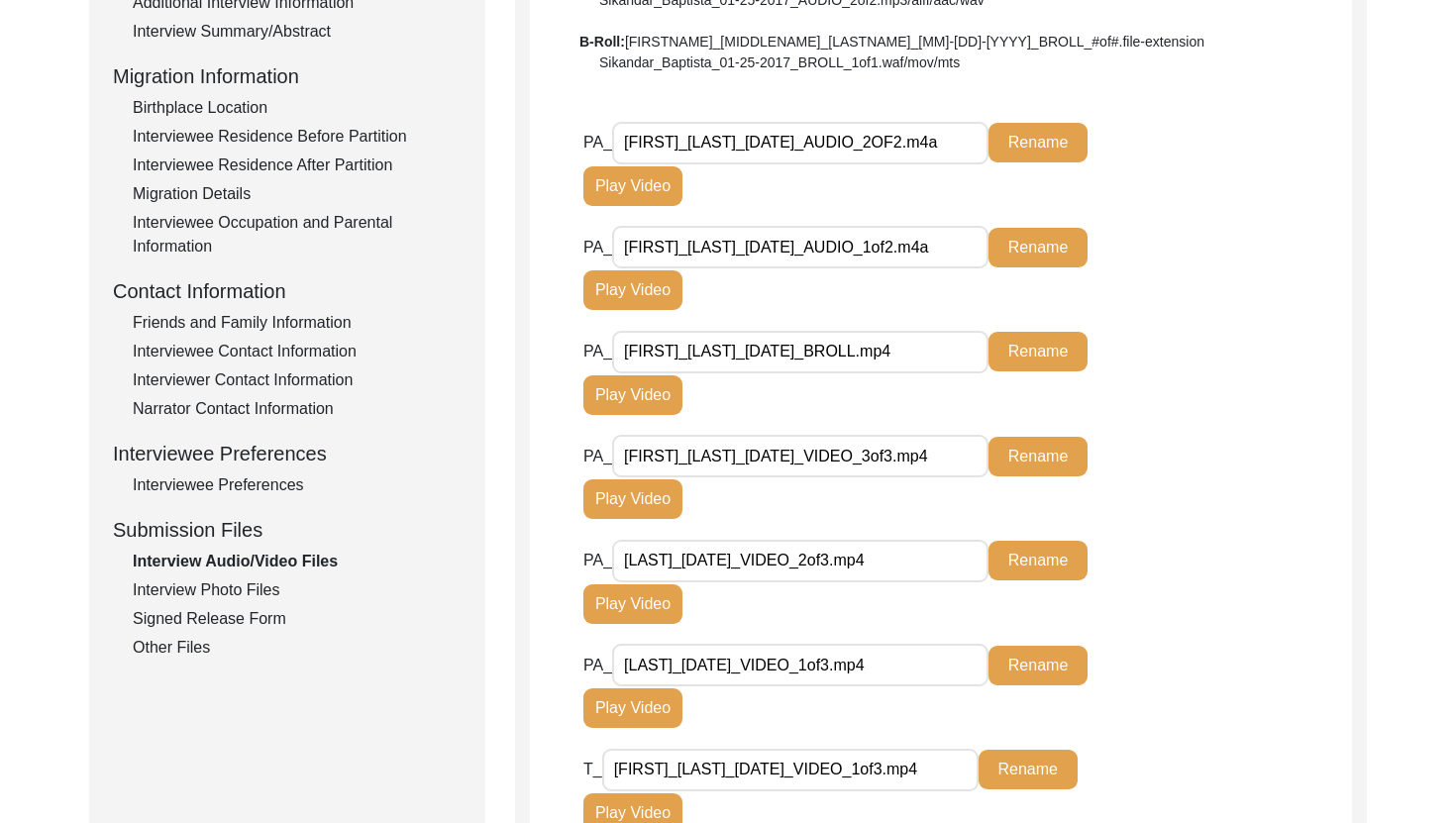 click on "[FIRST]_[LAST]_[DATE]_AUDIO_1of2.m4a" at bounding box center [800, 247] 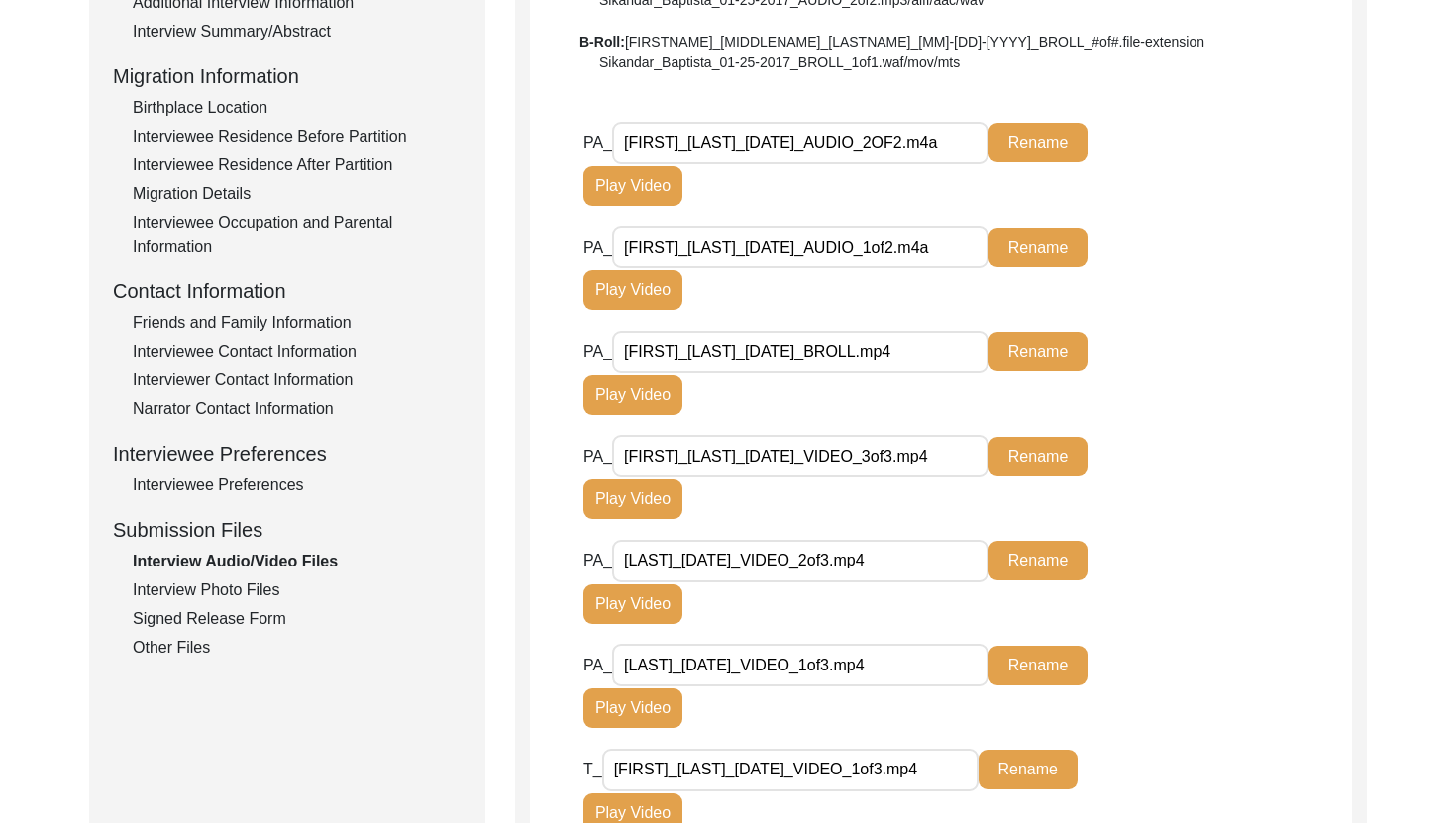 click on "Rename" 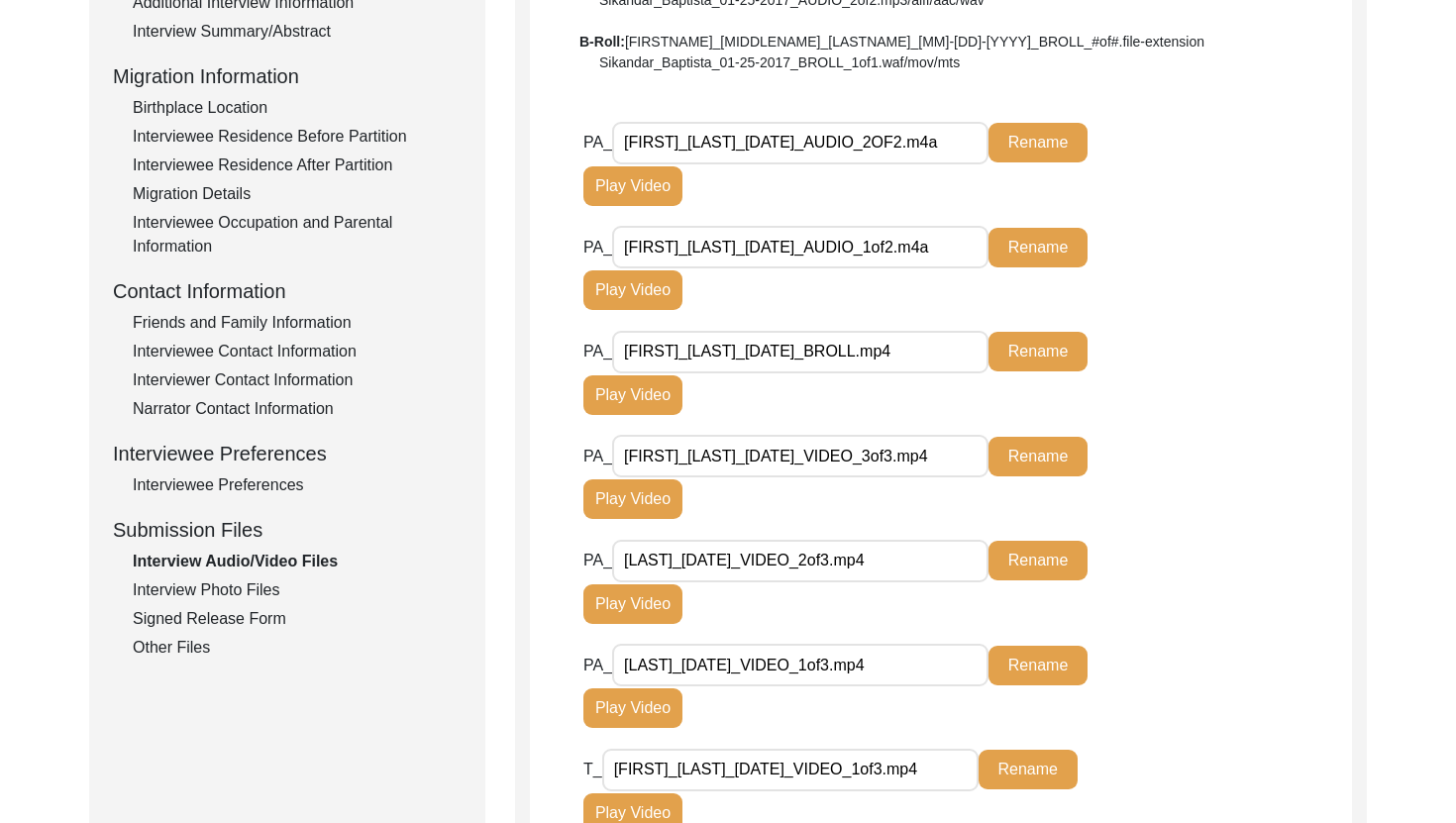 click on "Rename" 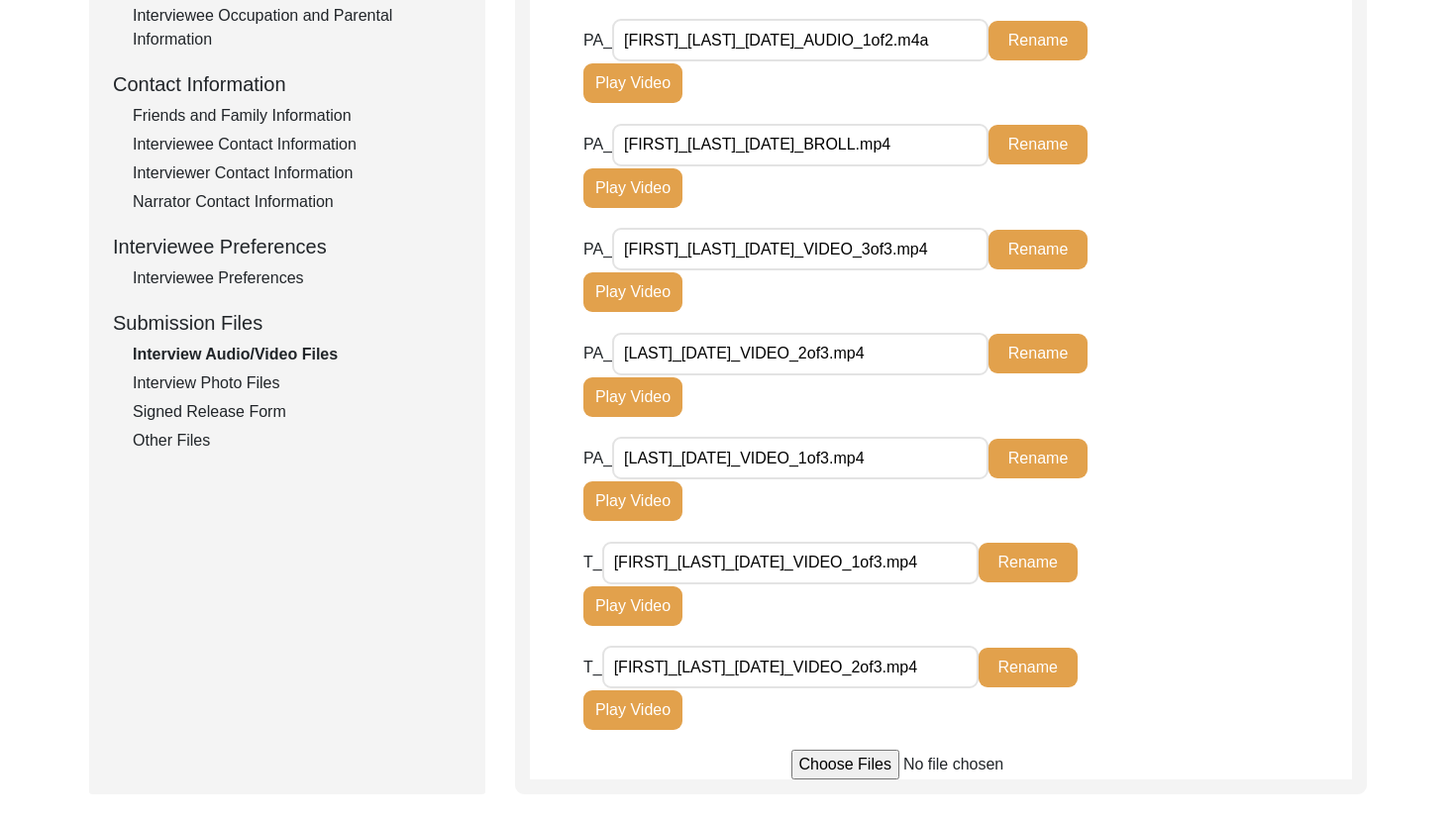 scroll, scrollTop: 688, scrollLeft: 0, axis: vertical 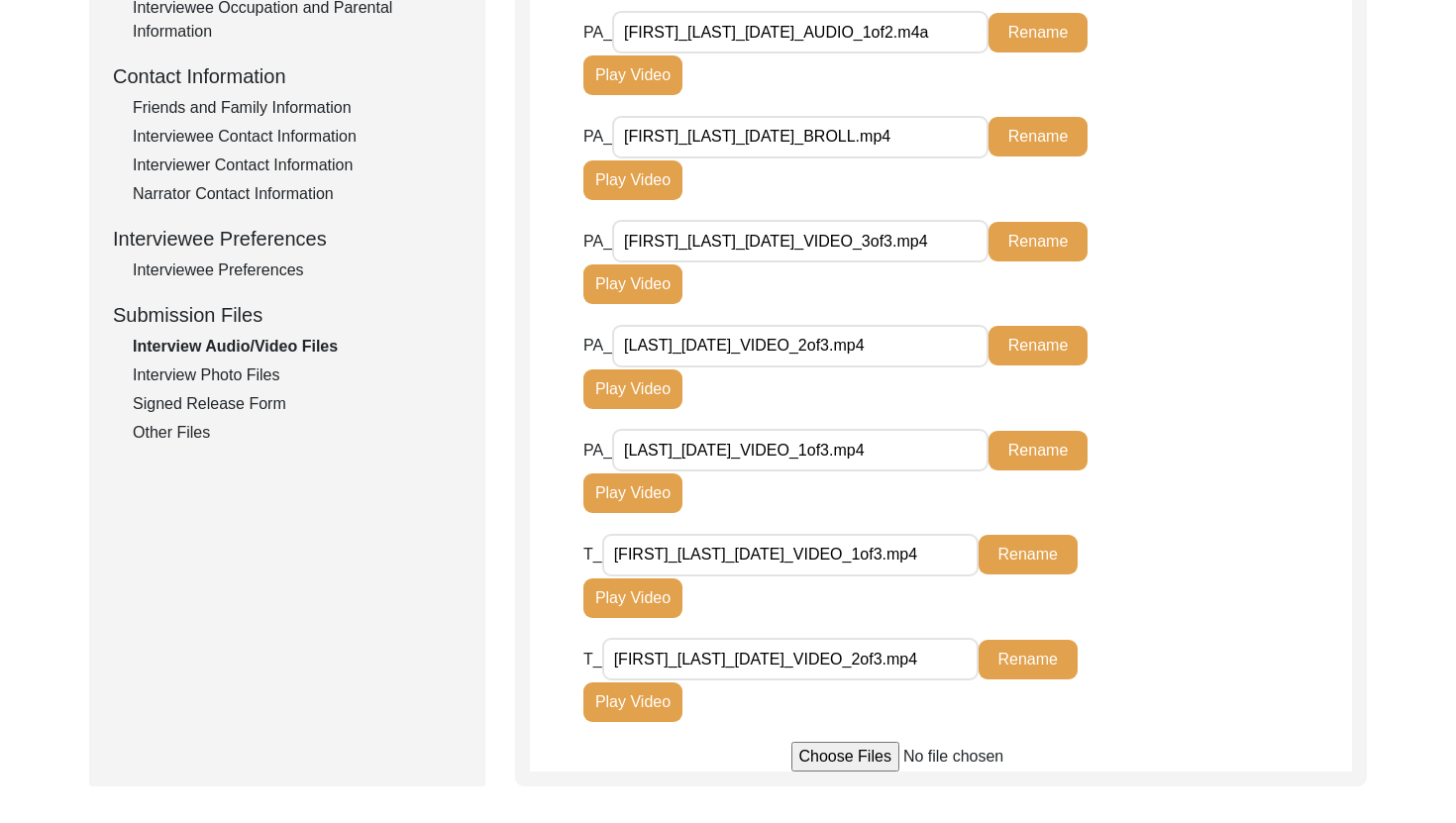 click on "Rename" 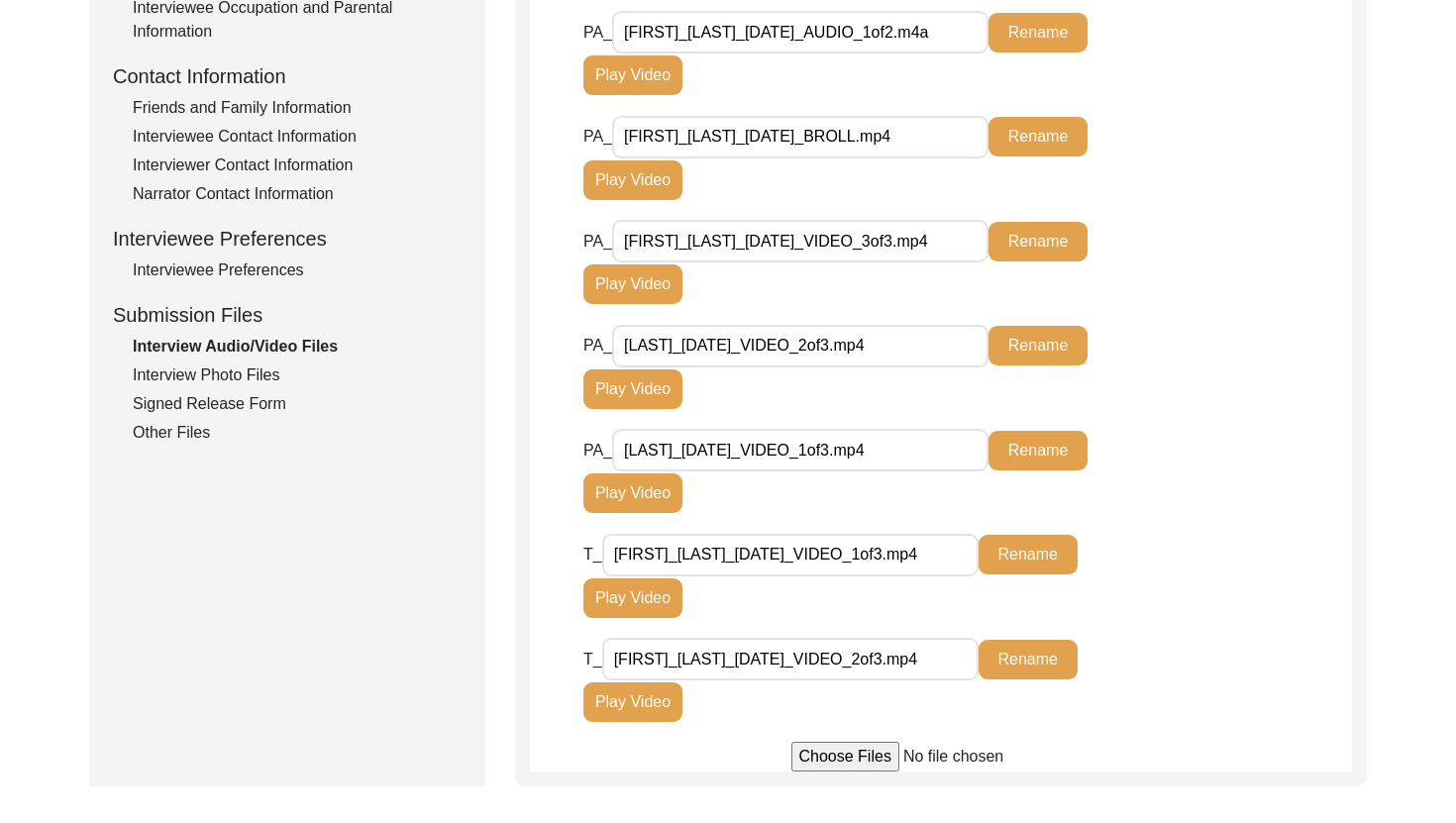 click on "Rename" 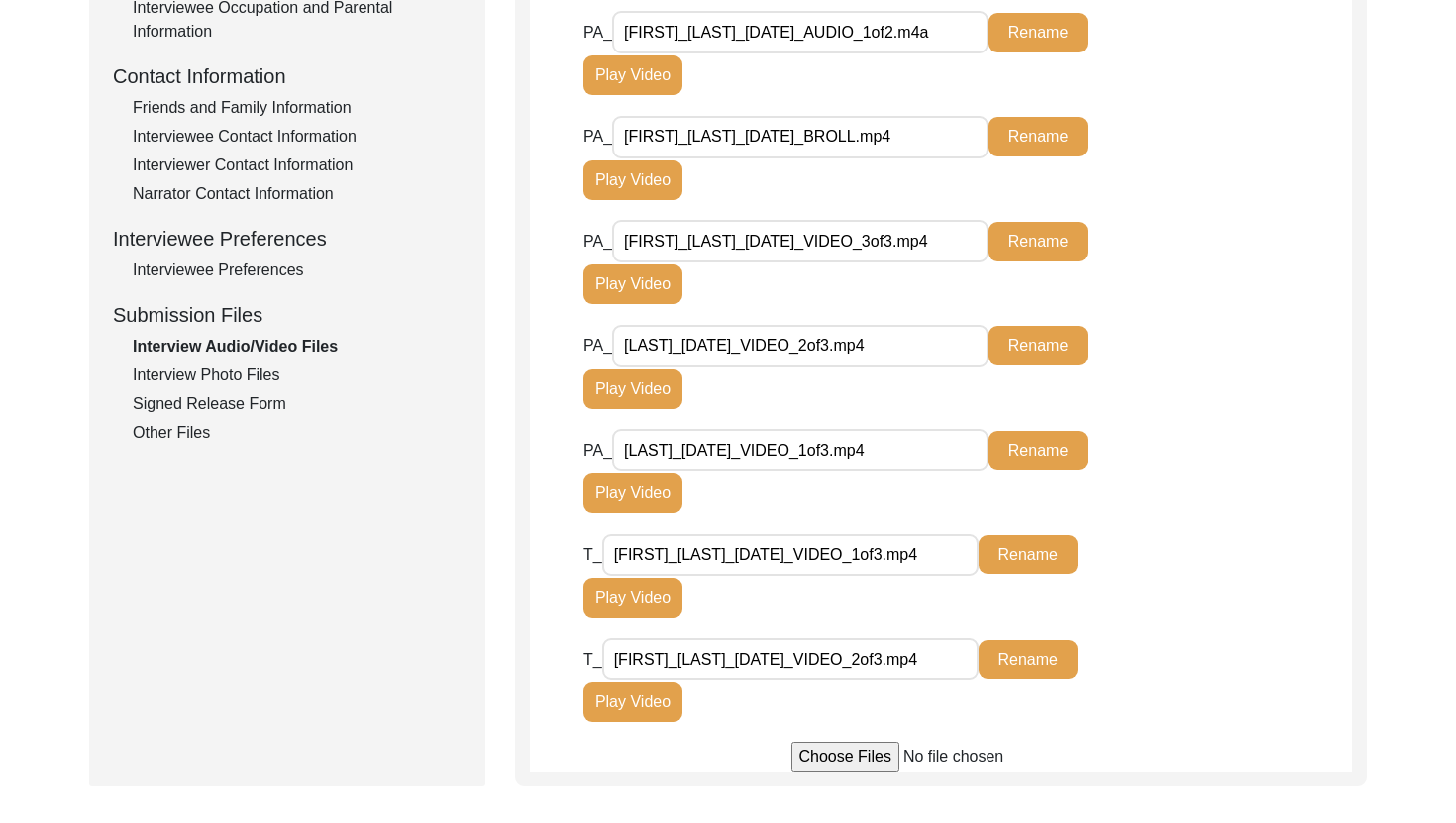 click on "Rename" 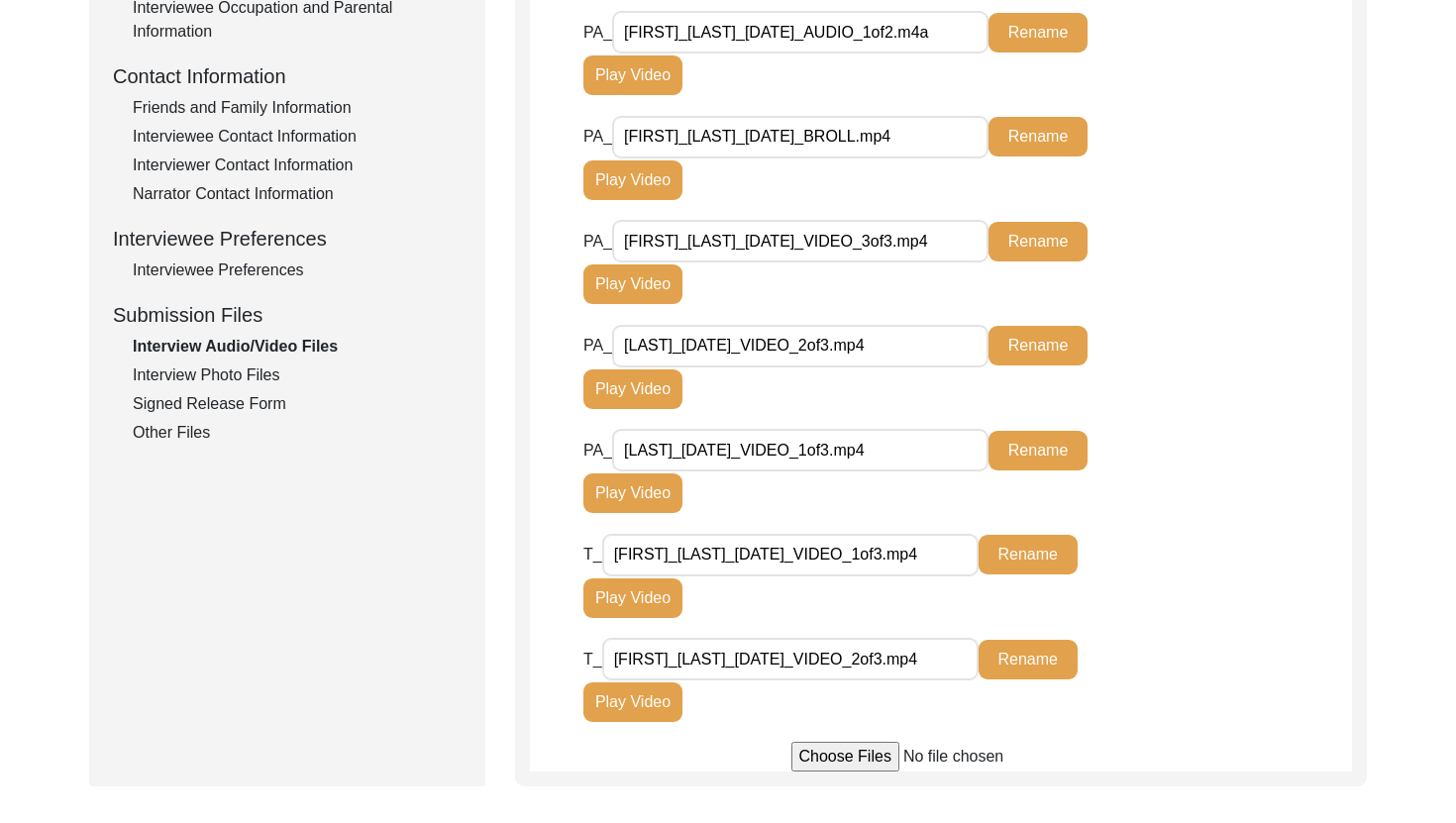 click on "Rename" 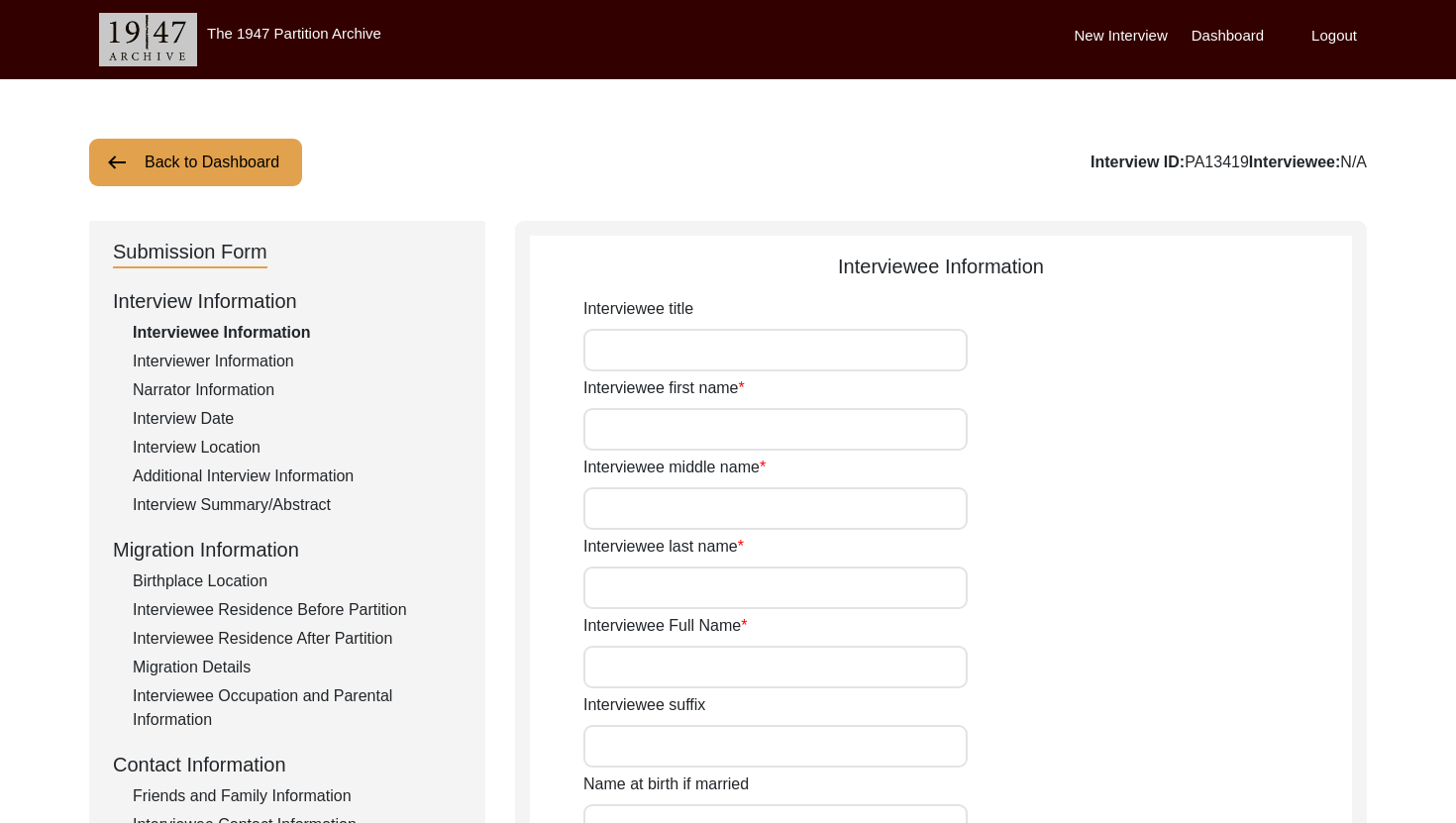 scroll, scrollTop: 685, scrollLeft: 0, axis: vertical 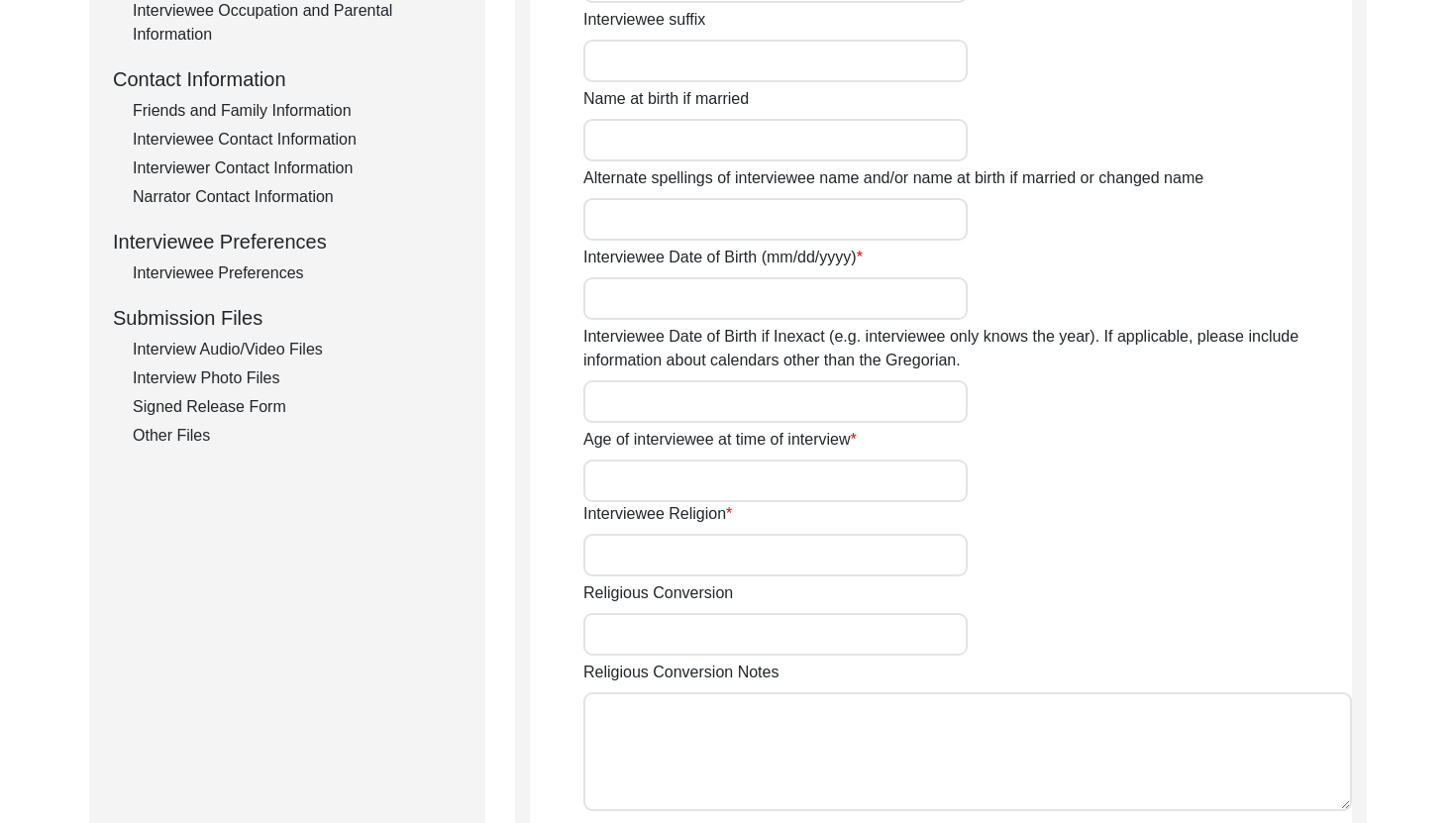 type on "[LAST]" 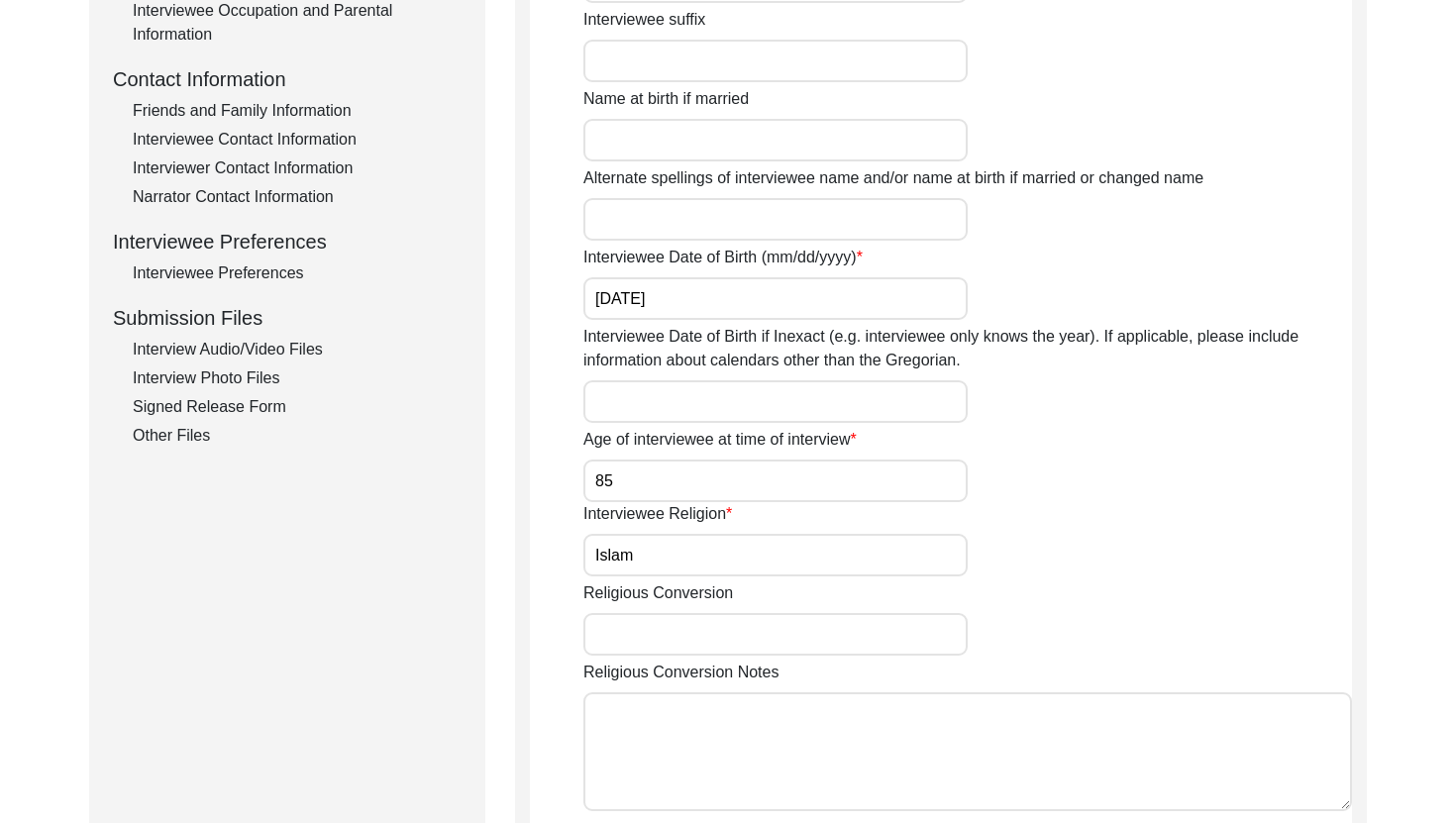 click on "Interview Photo Files" 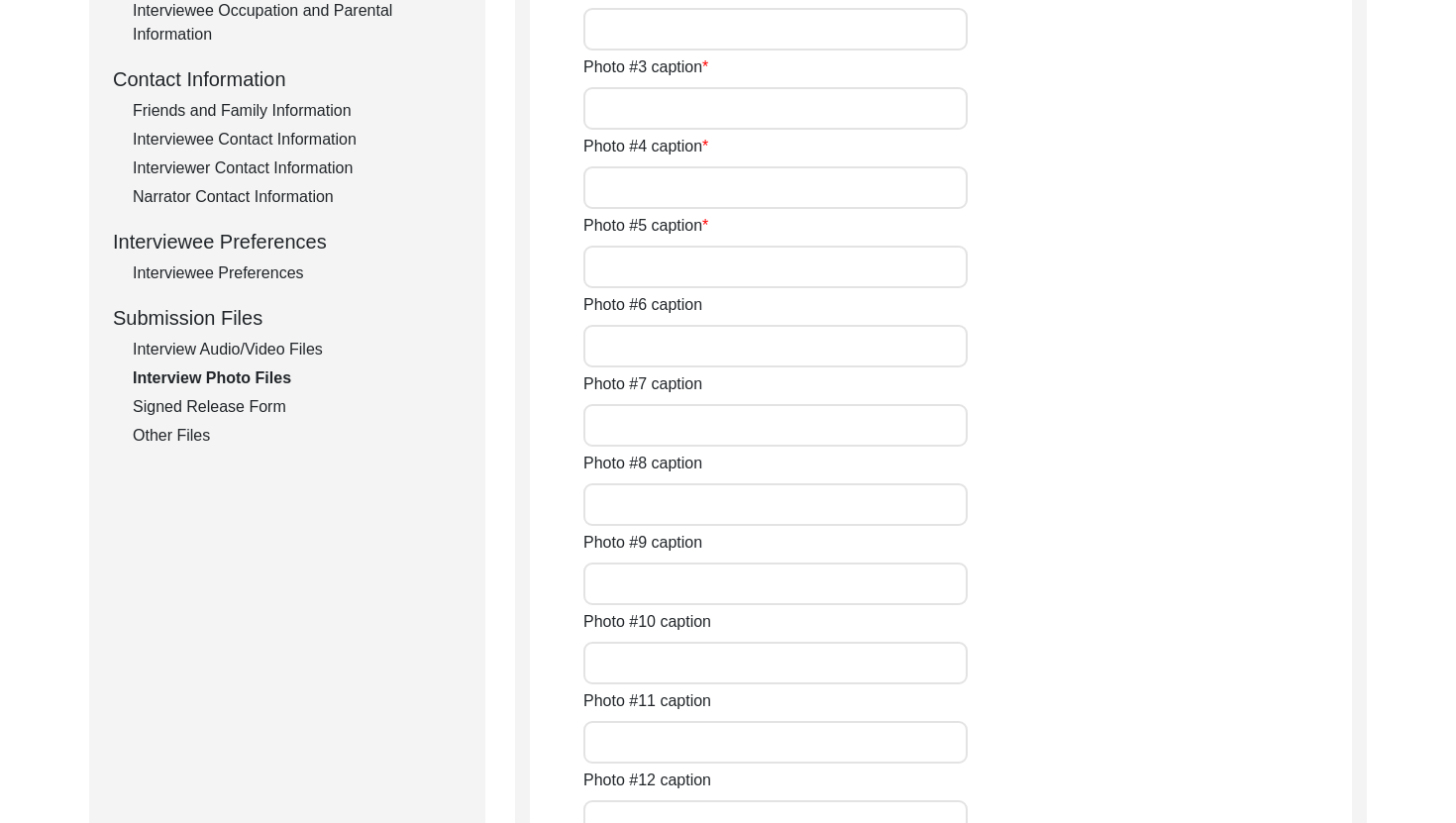 type on "[FIRST] [LAST] before the interview" 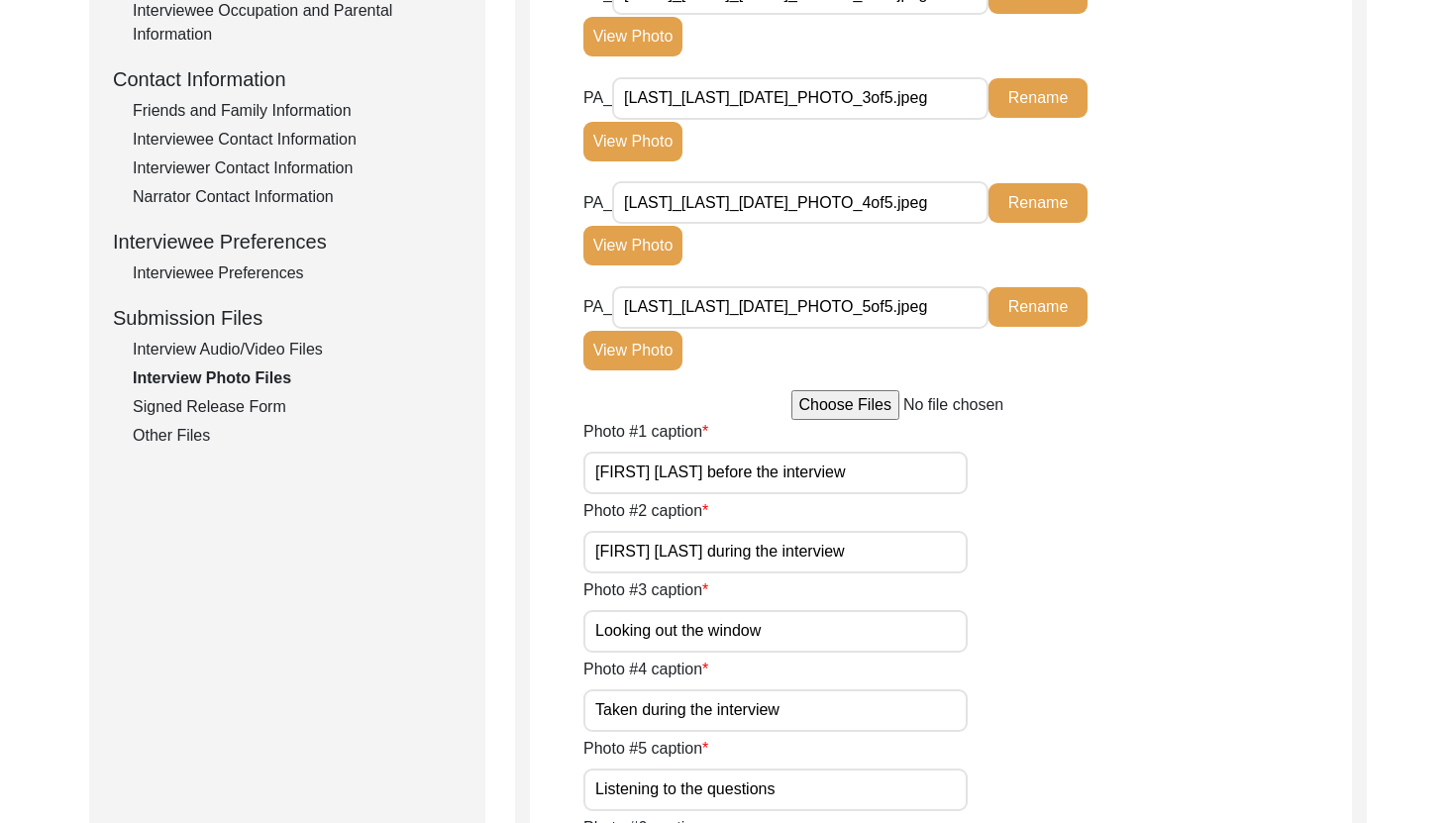click on "Signed Release Form" 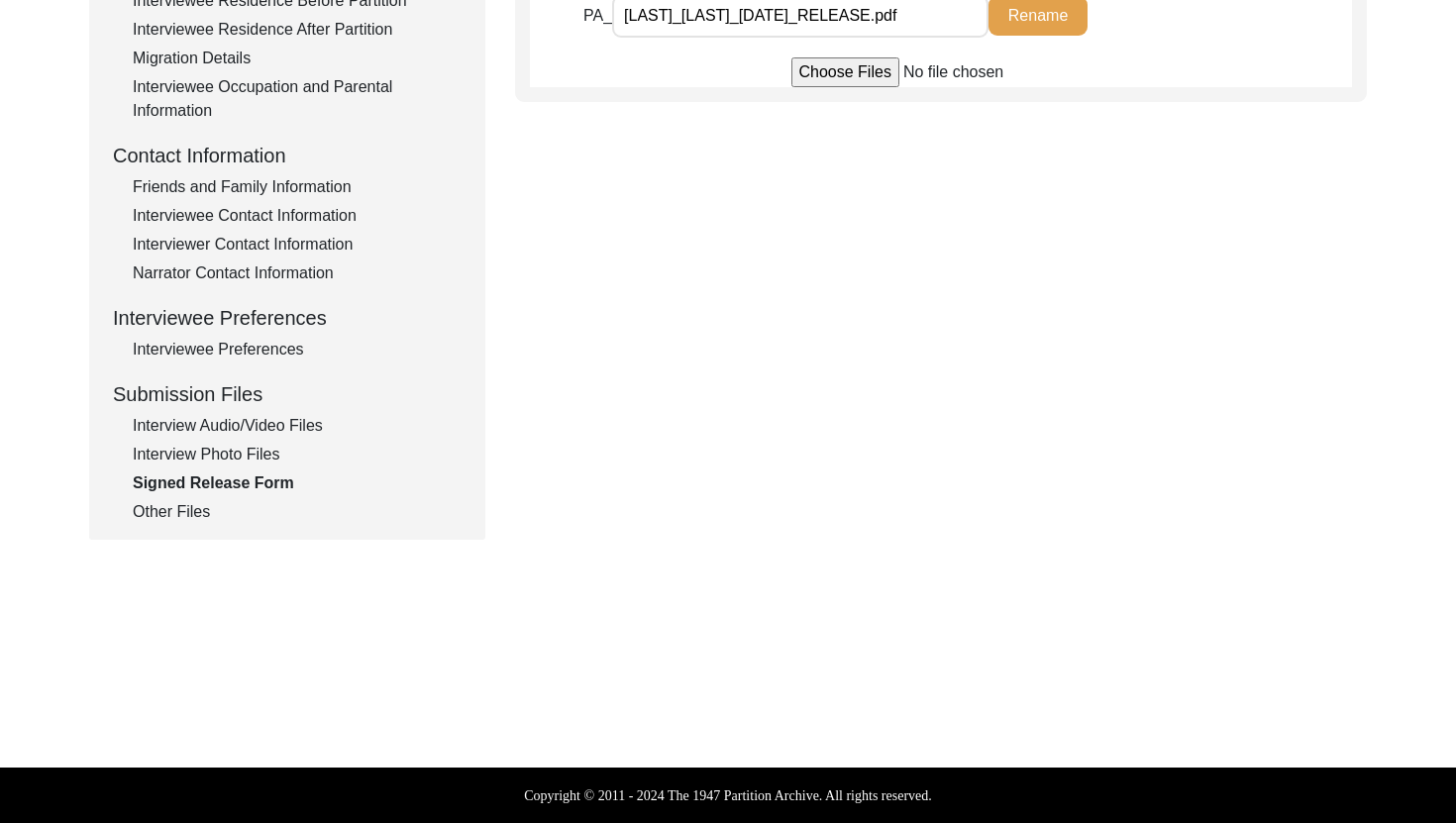scroll, scrollTop: 543, scrollLeft: 0, axis: vertical 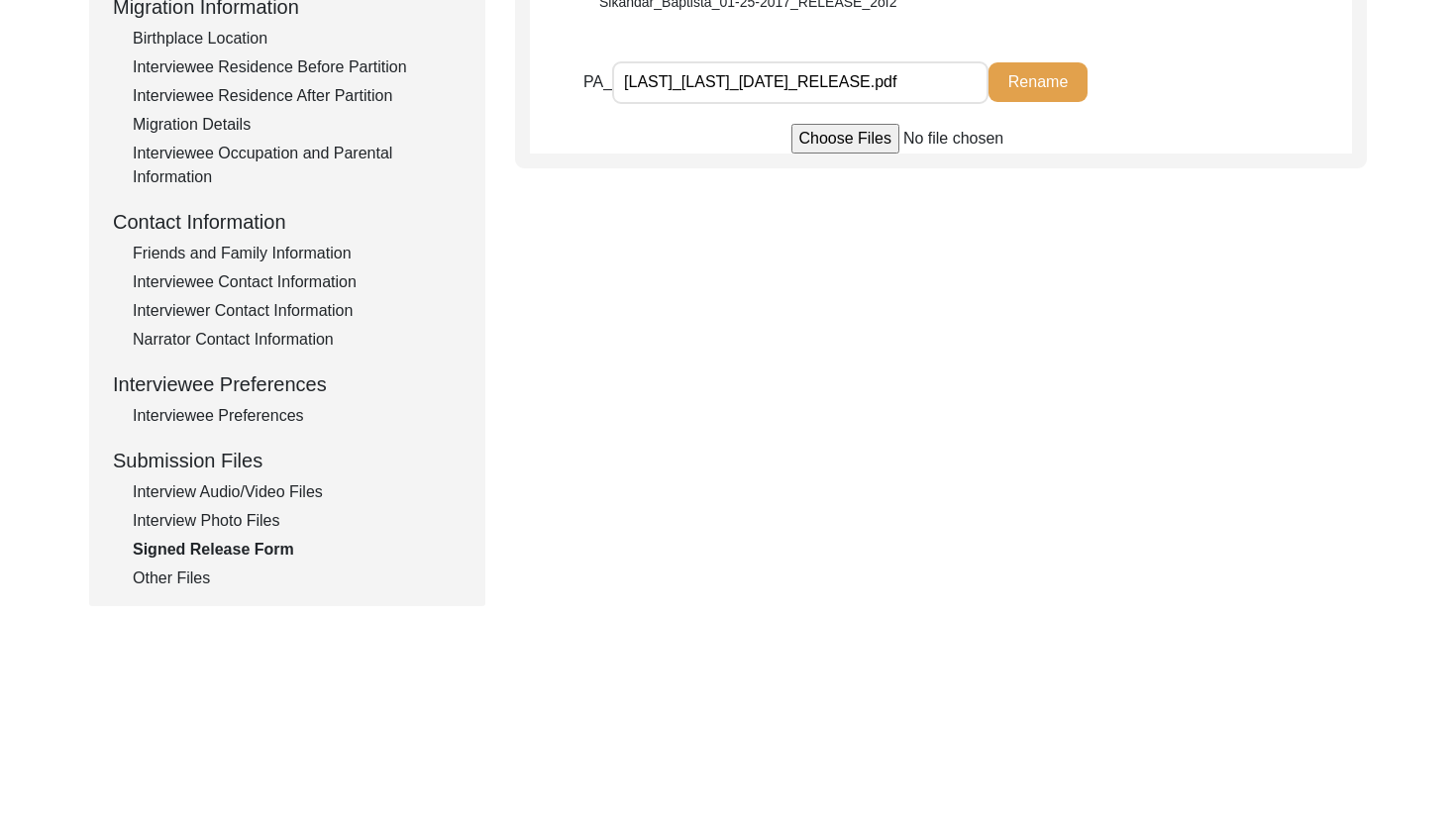 click on "Interview Audio/Video Files" 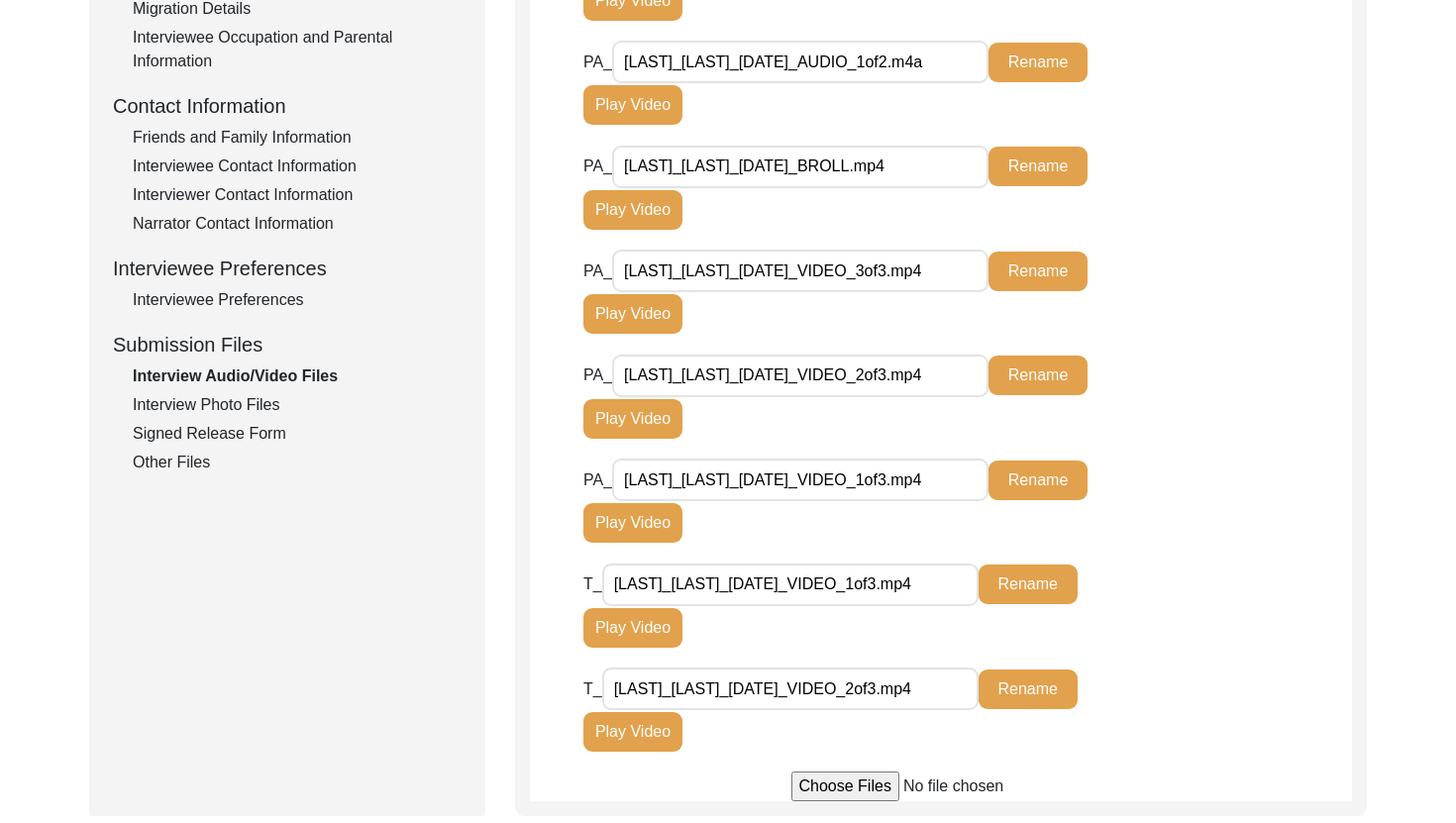 scroll, scrollTop: 937, scrollLeft: 0, axis: vertical 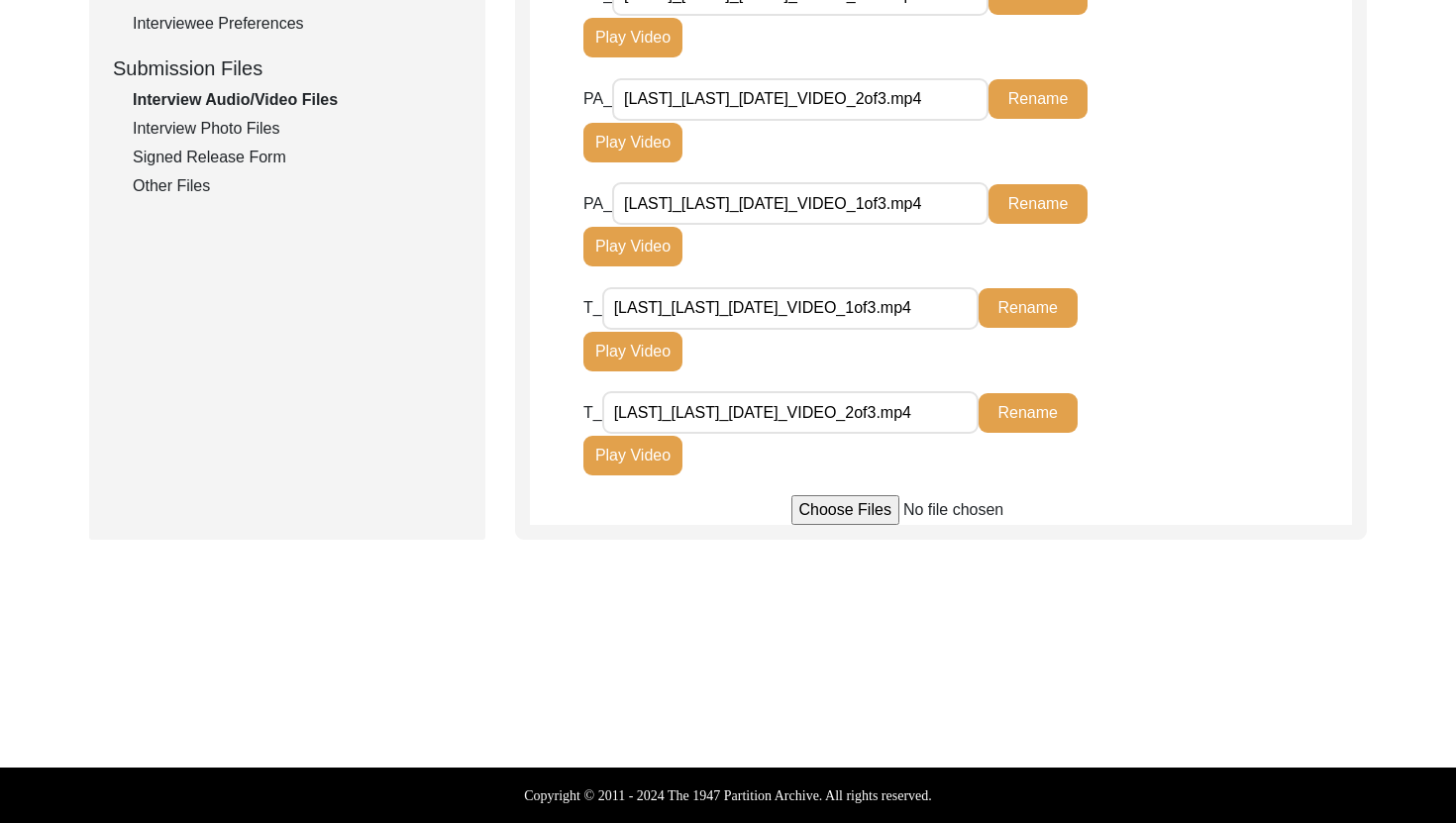 click at bounding box center [941, 510] 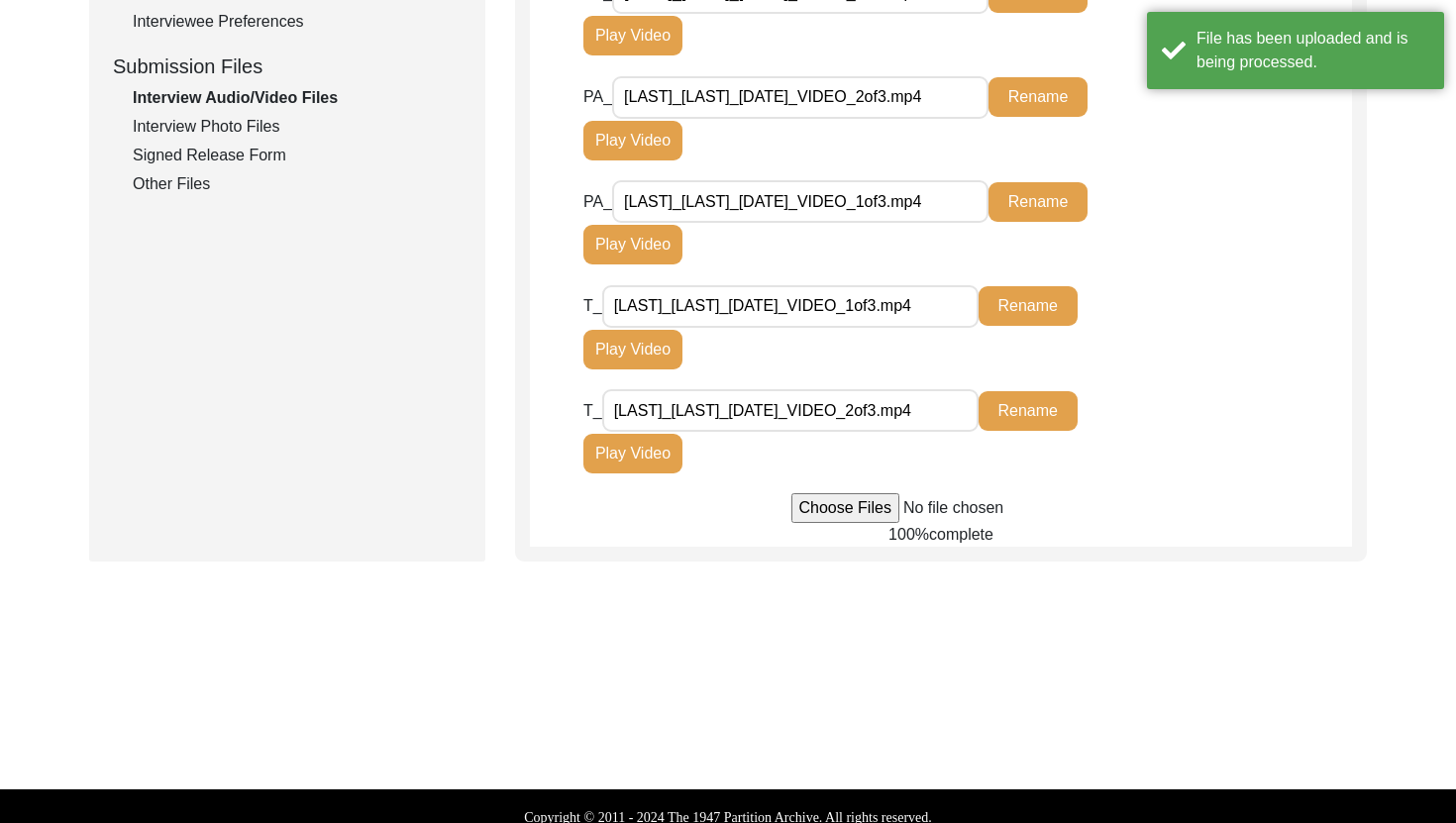 type 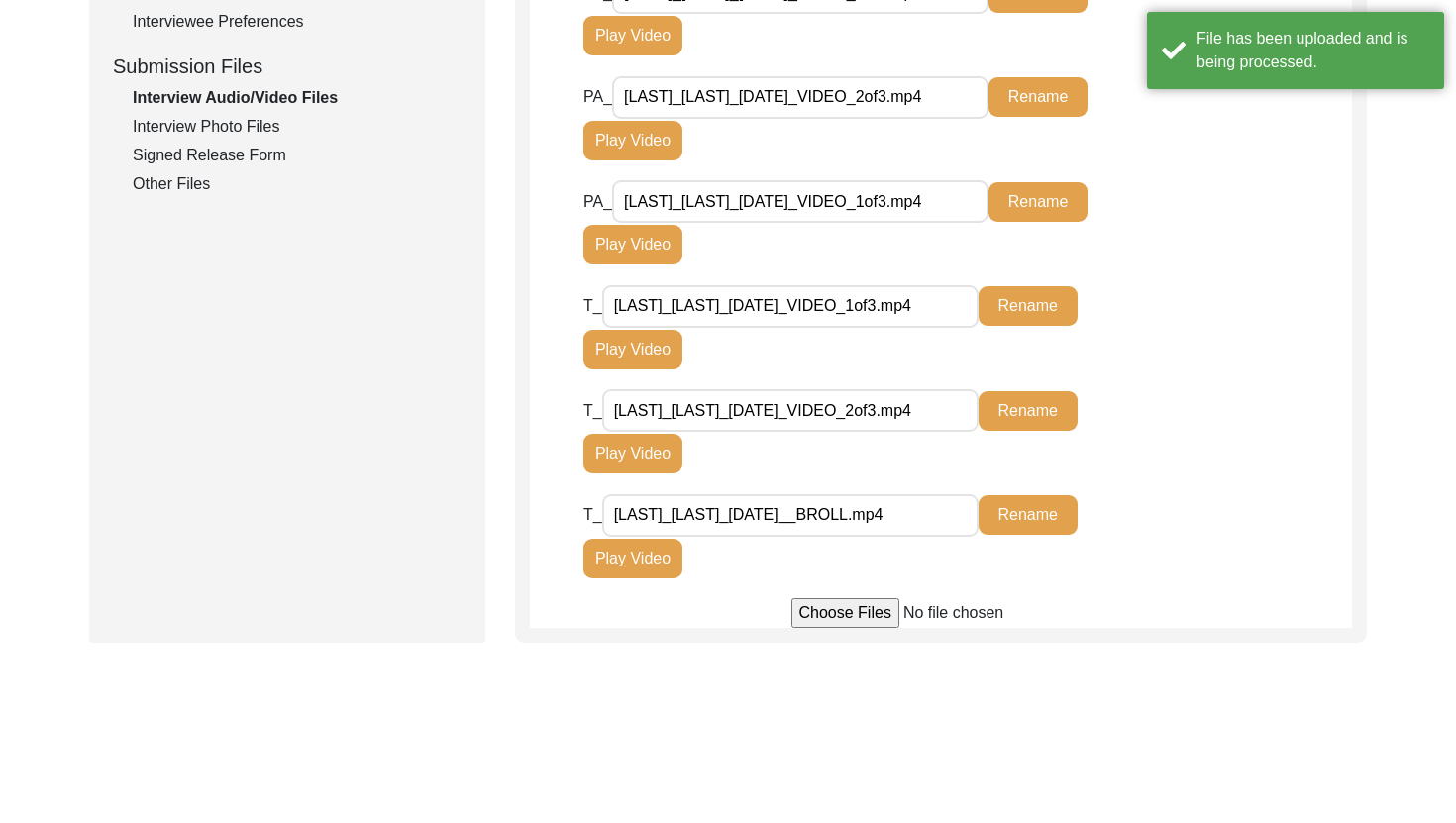 click on "[LAST]_[LAST]_[DATE]__BROLL.mp4" at bounding box center [790, 515] 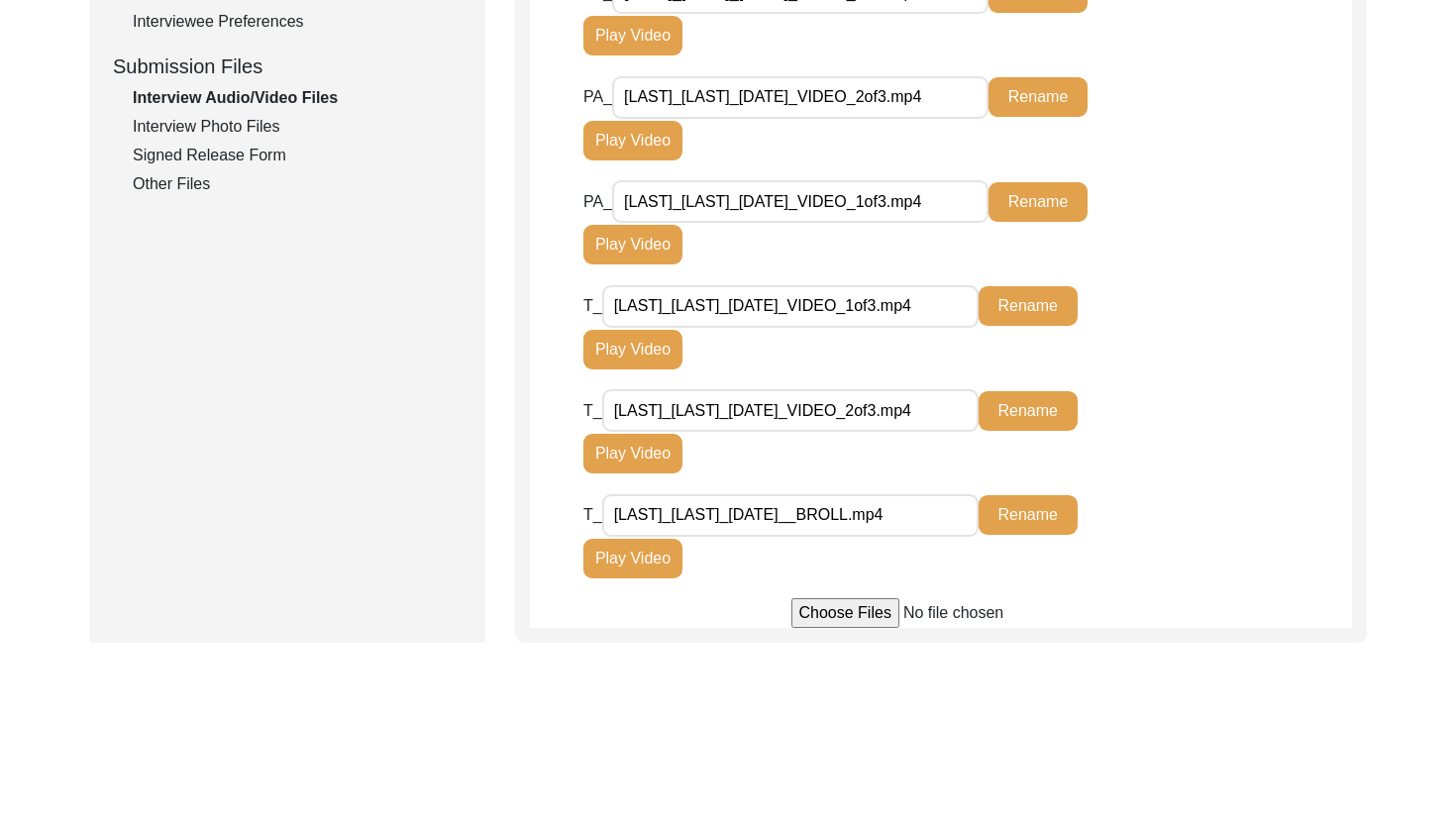 type on "[LAST]_[LAST]_[DATE]__BROLL.mp4" 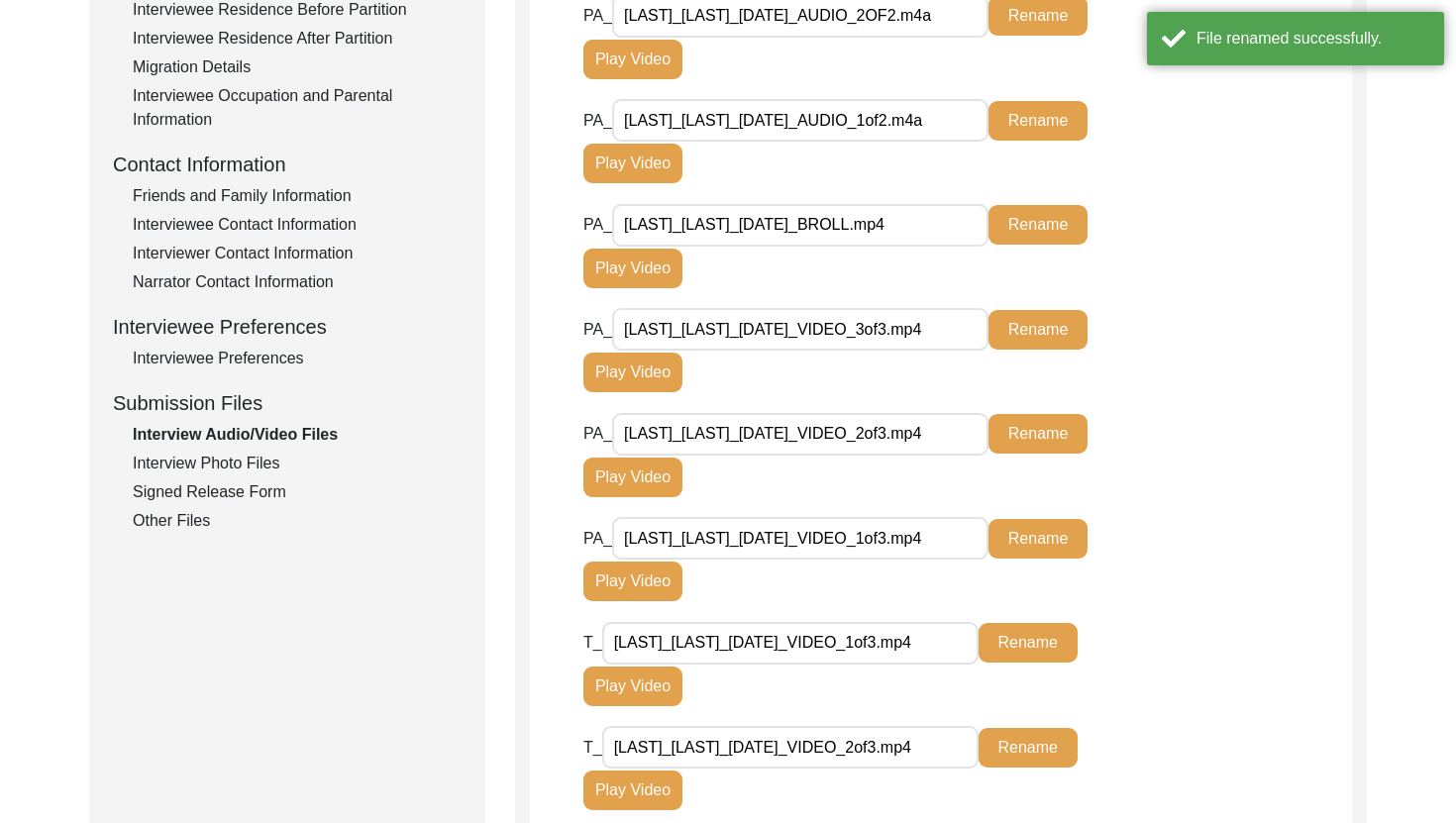 scroll, scrollTop: 605, scrollLeft: 0, axis: vertical 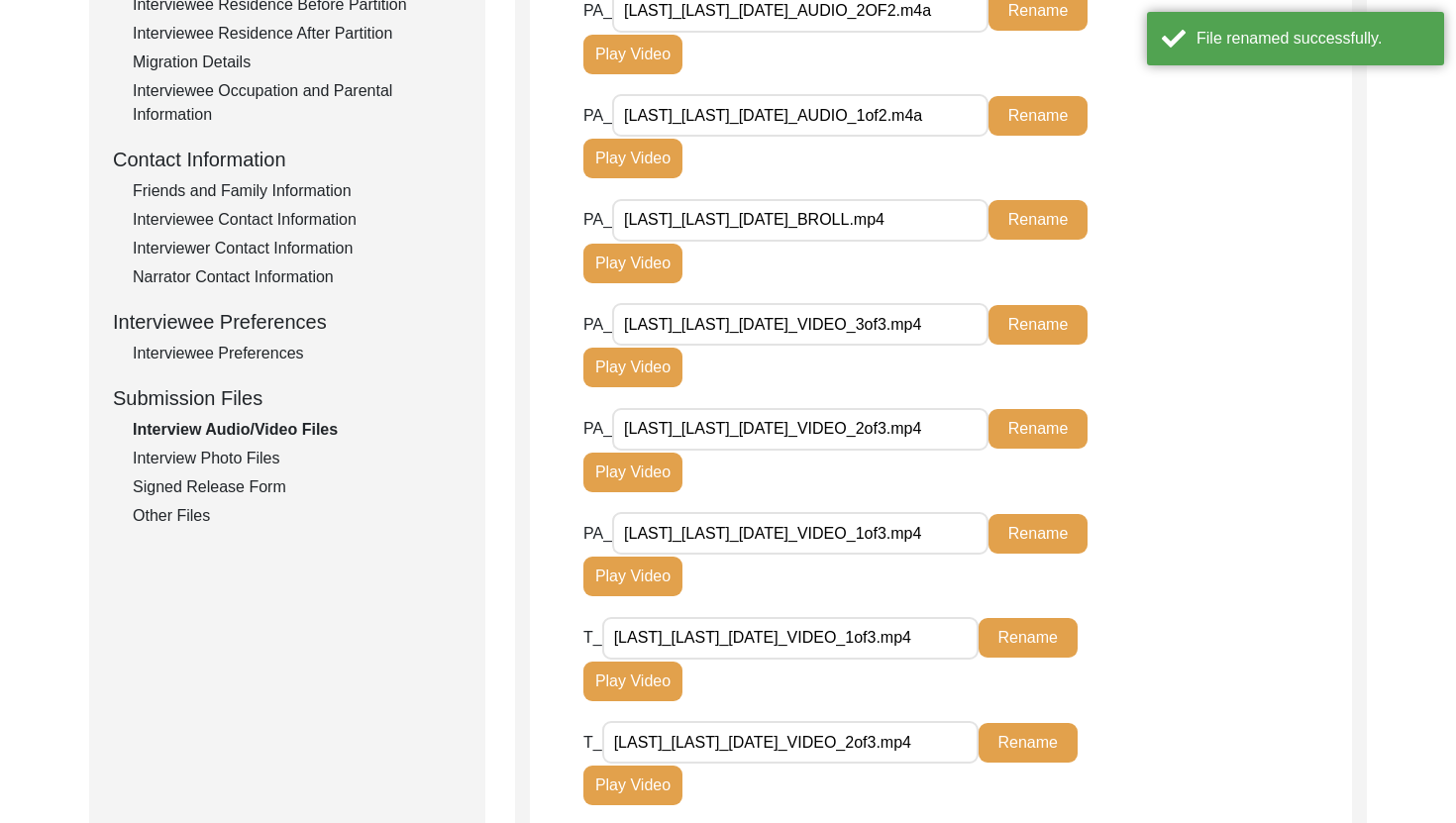 click on "Interview Photo Files" 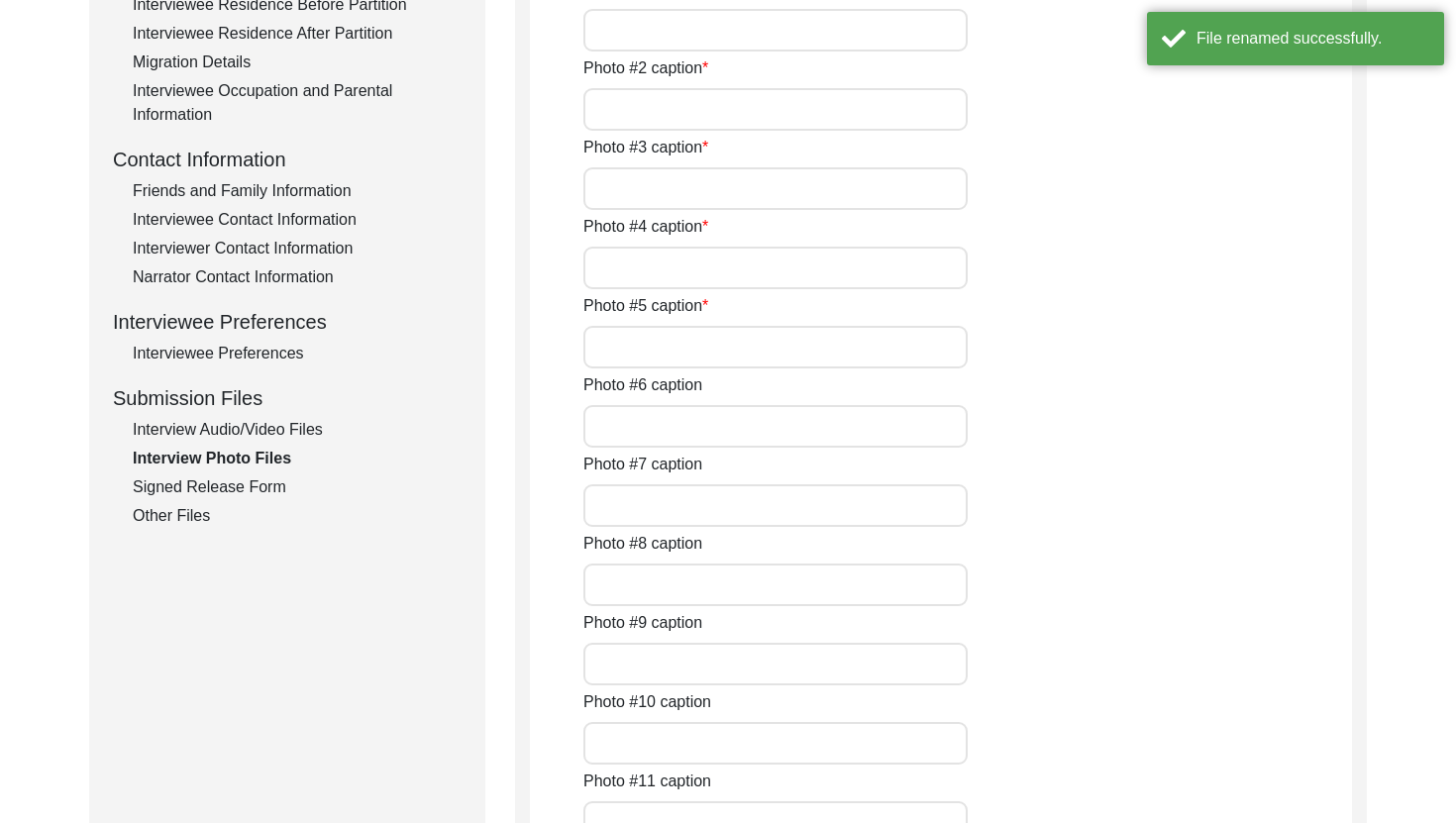 type on "[FIRST] [LAST] before the interview" 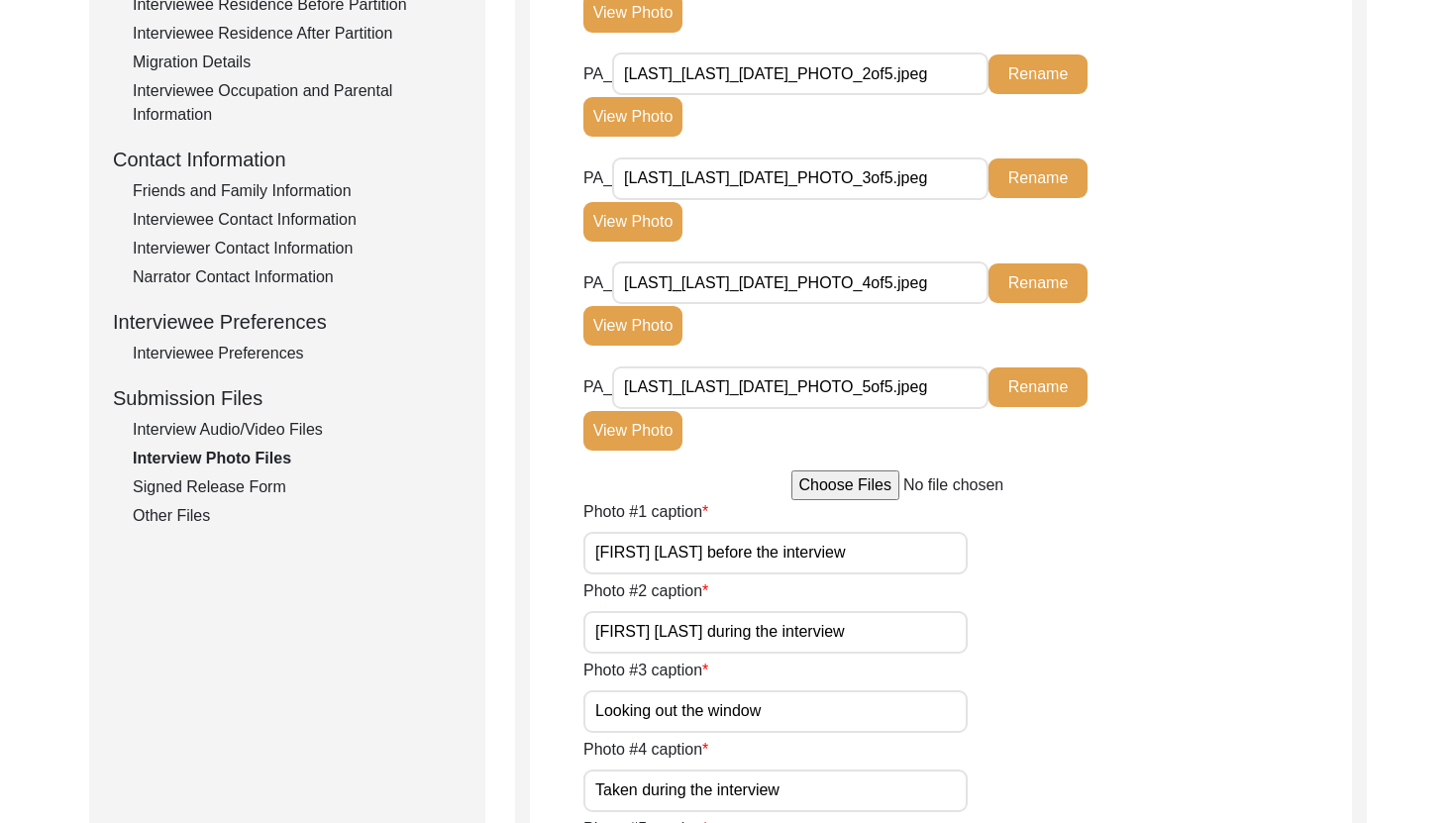 click on "Signed Release Form" 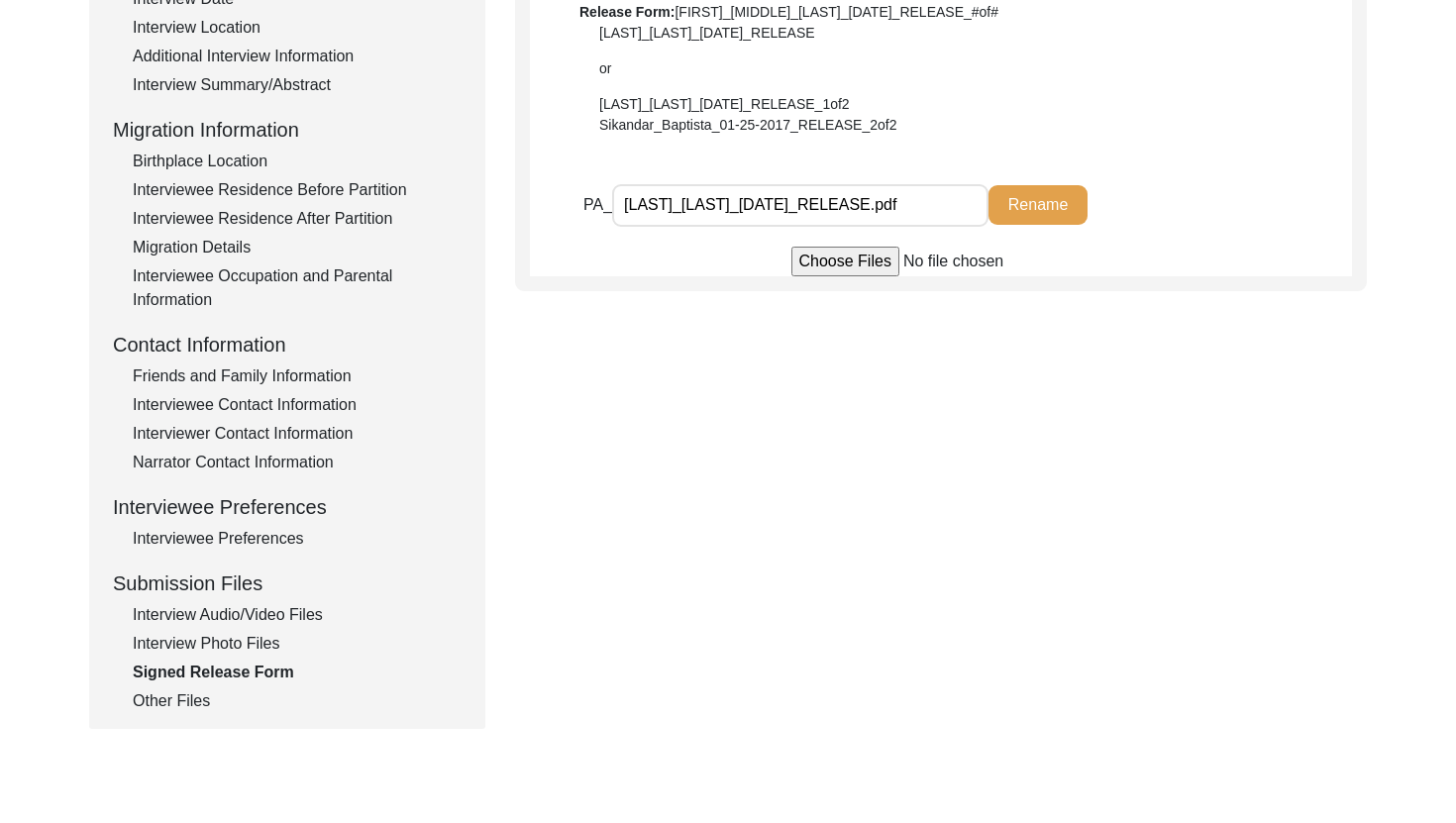 scroll, scrollTop: 426, scrollLeft: 0, axis: vertical 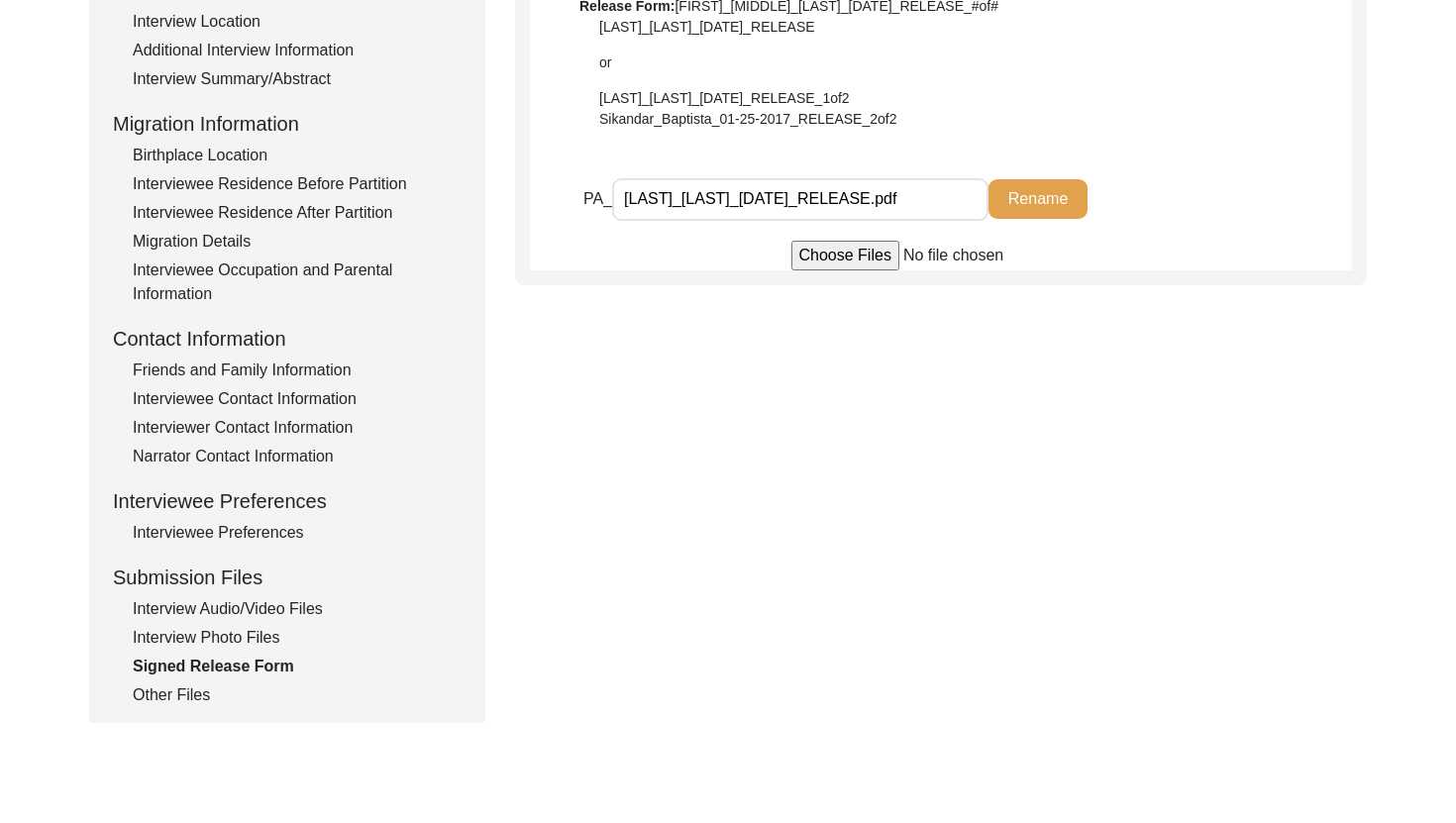 click on "Other Files" 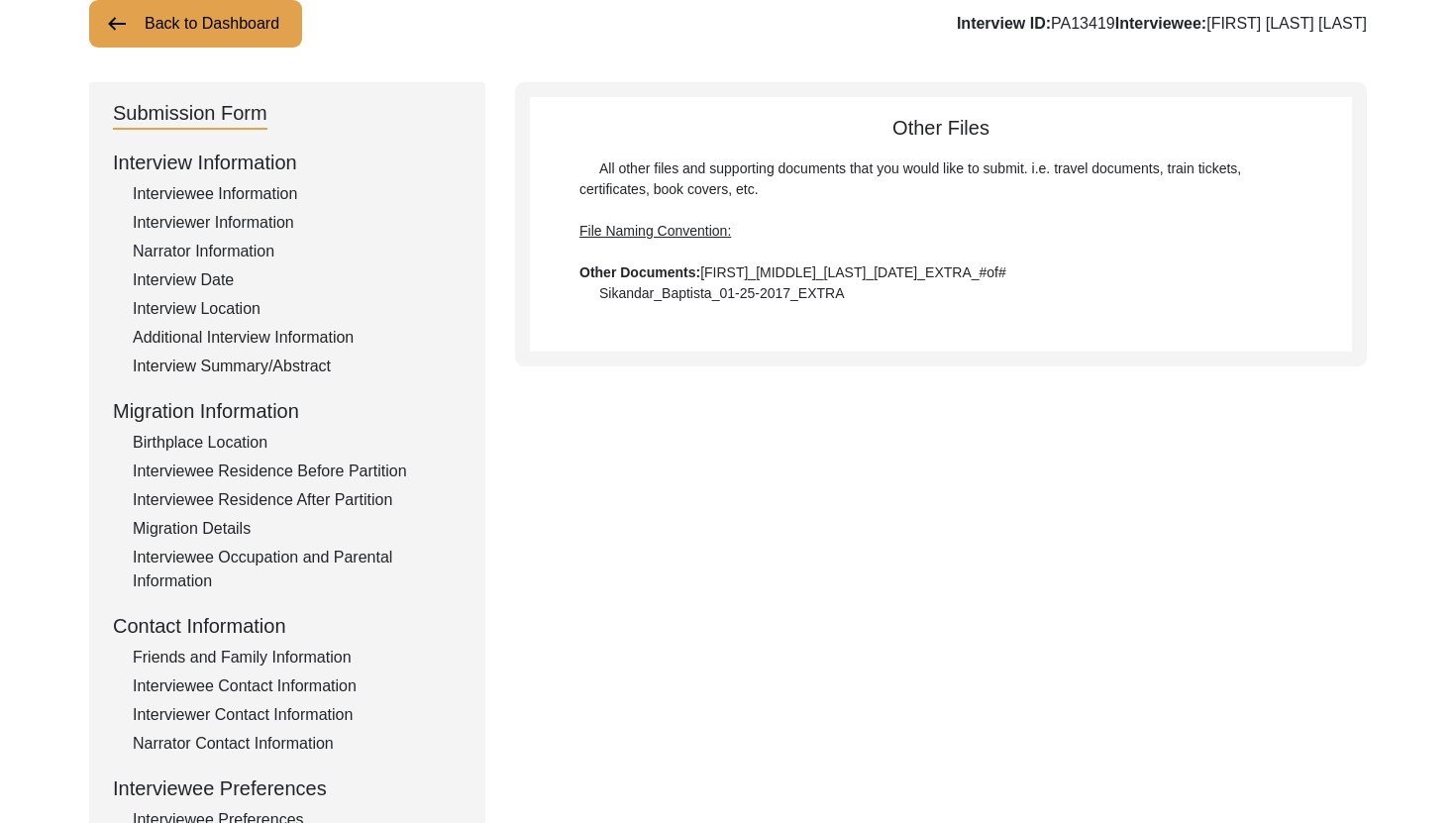 scroll, scrollTop: 104, scrollLeft: 0, axis: vertical 